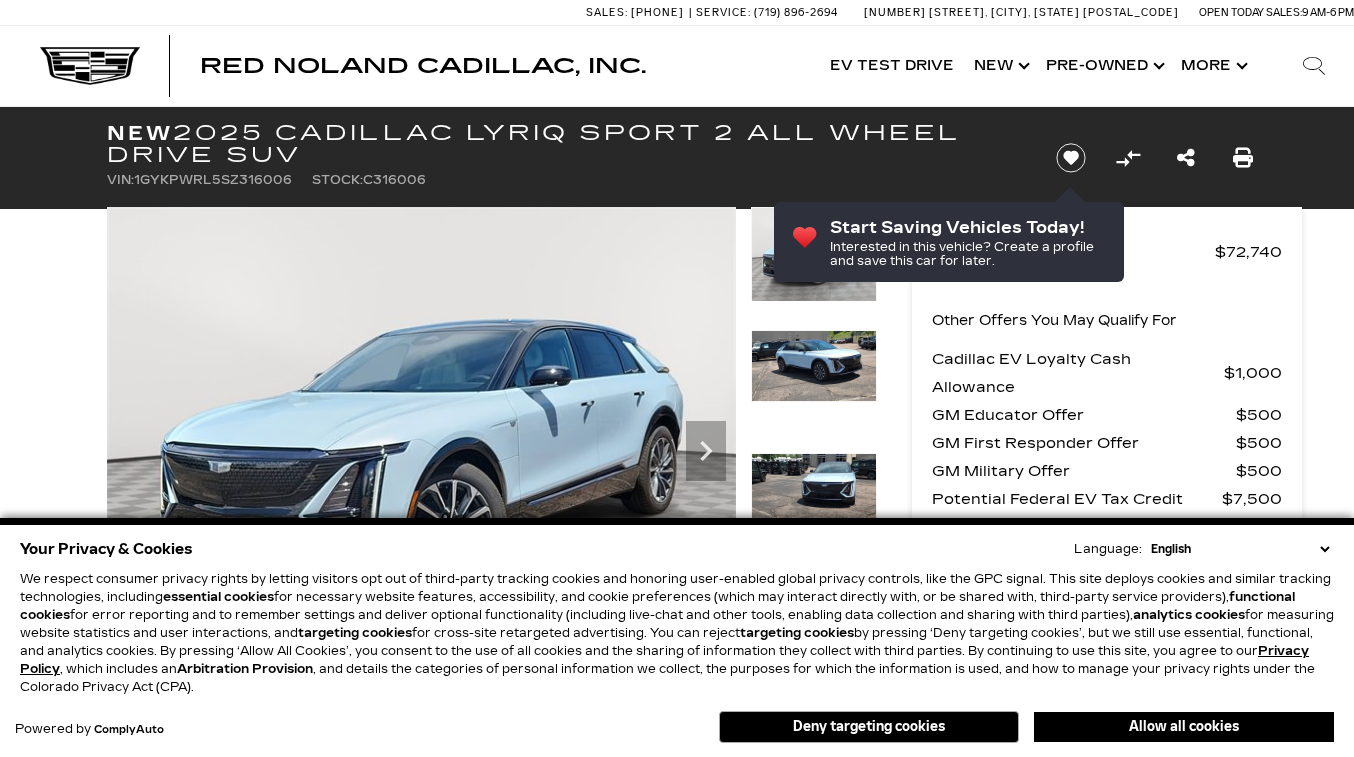 scroll, scrollTop: 0, scrollLeft: 0, axis: both 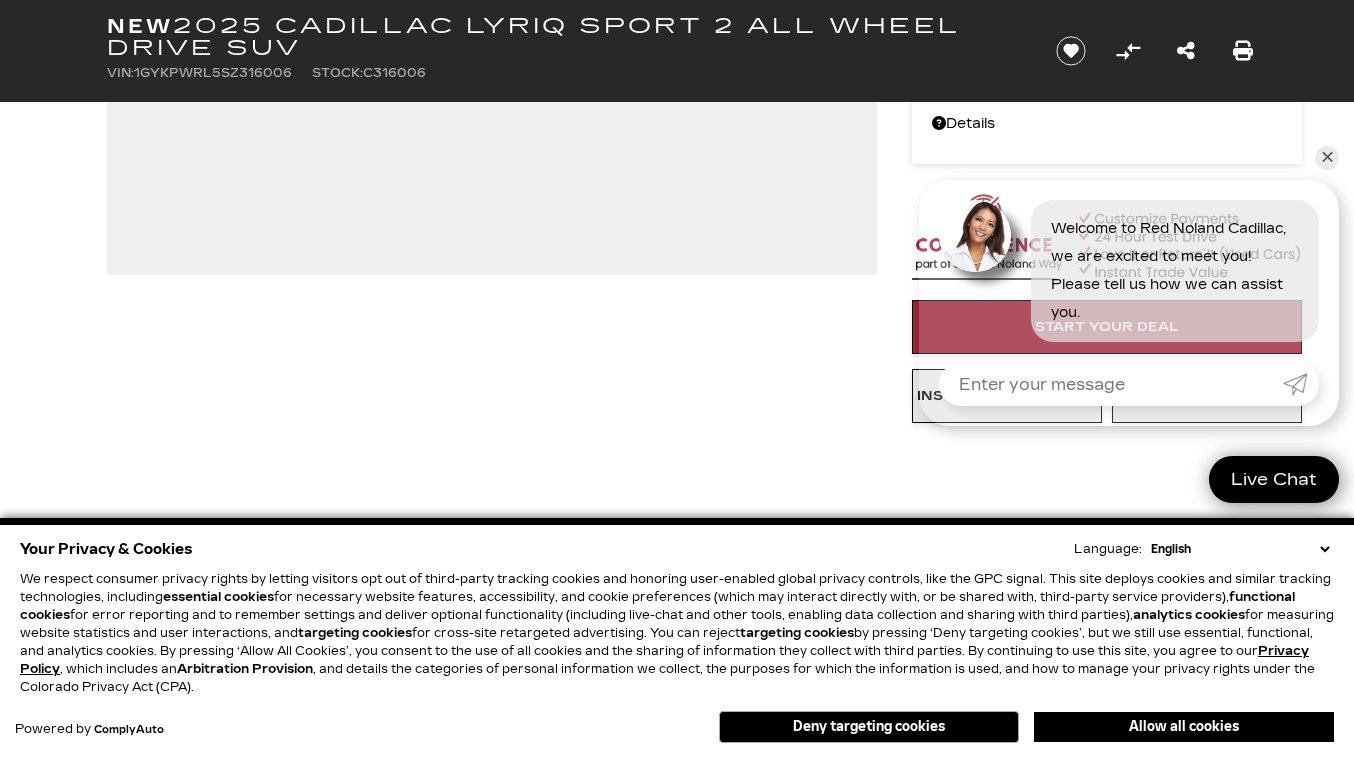click on "Deny targeting cookies" at bounding box center (869, 727) 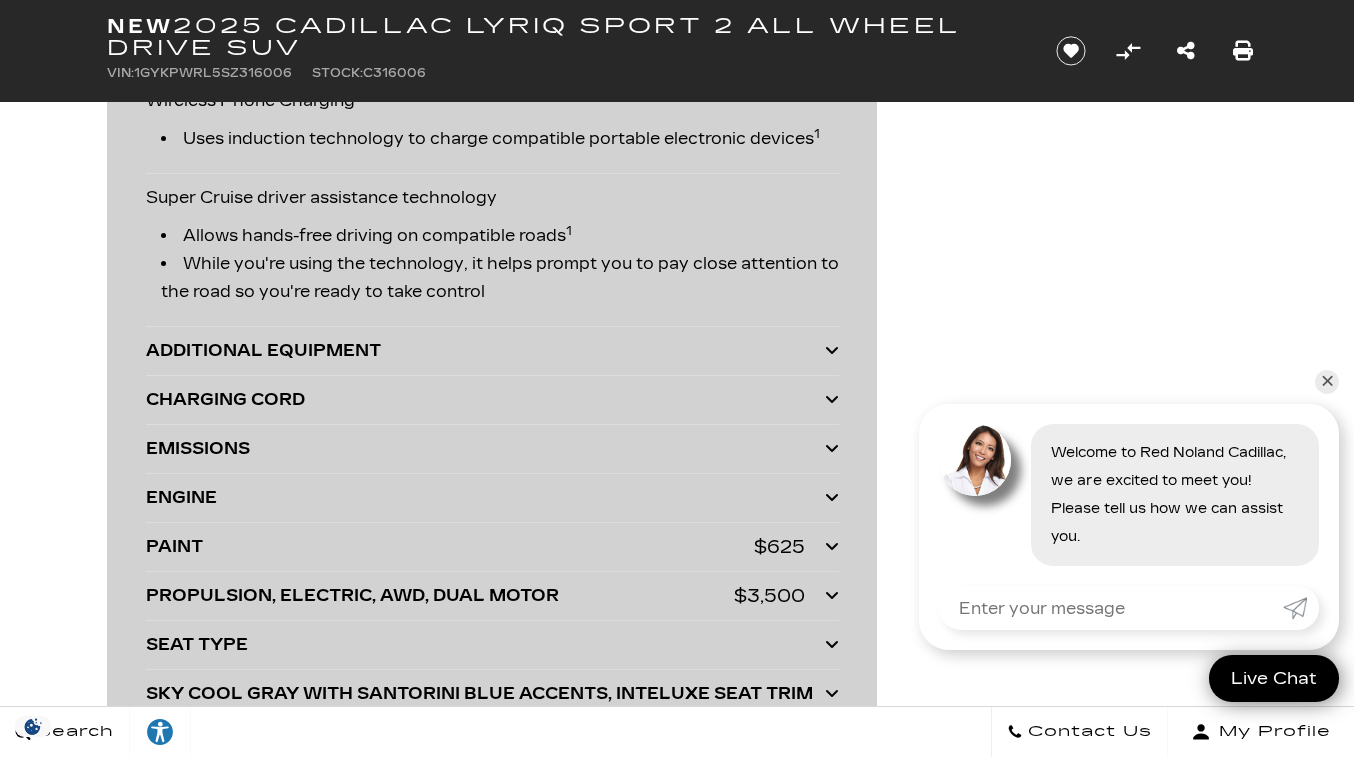 scroll, scrollTop: 5713, scrollLeft: 0, axis: vertical 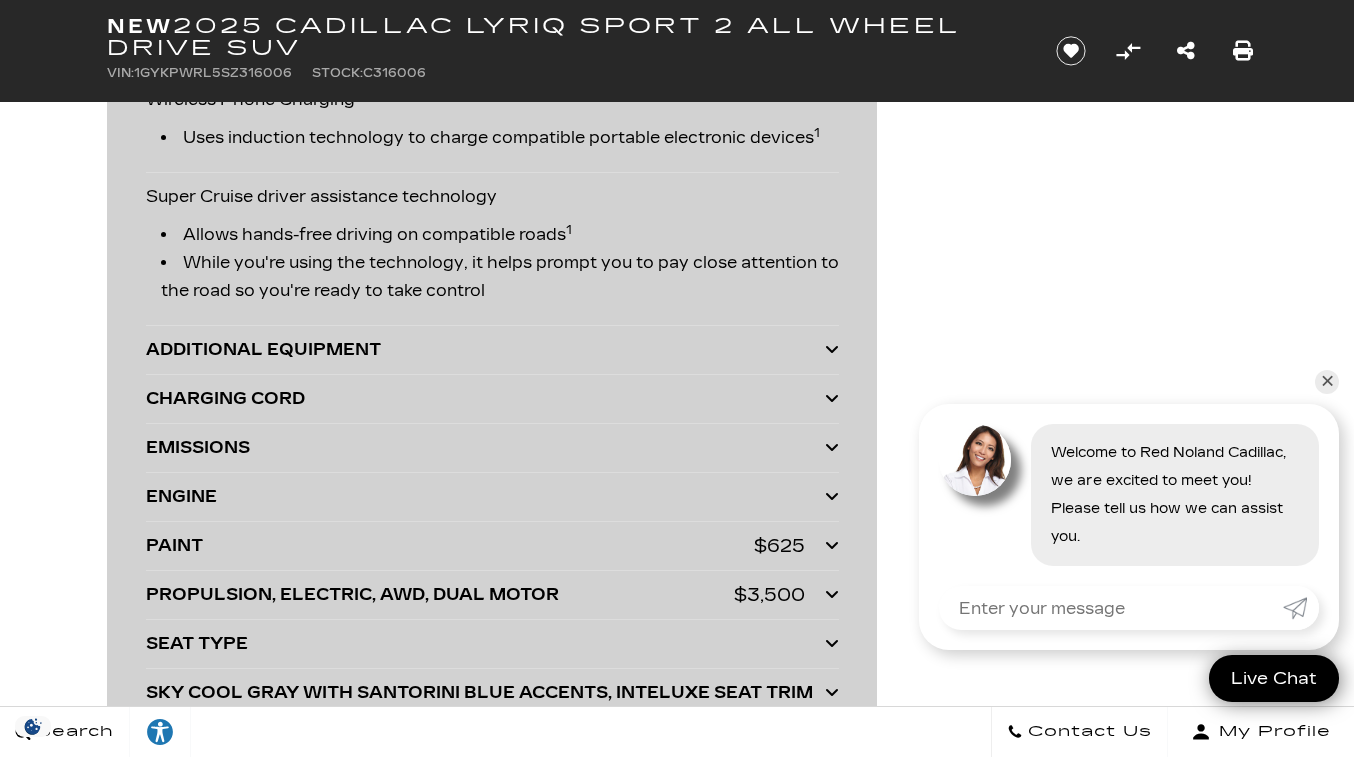 click at bounding box center [832, 349] 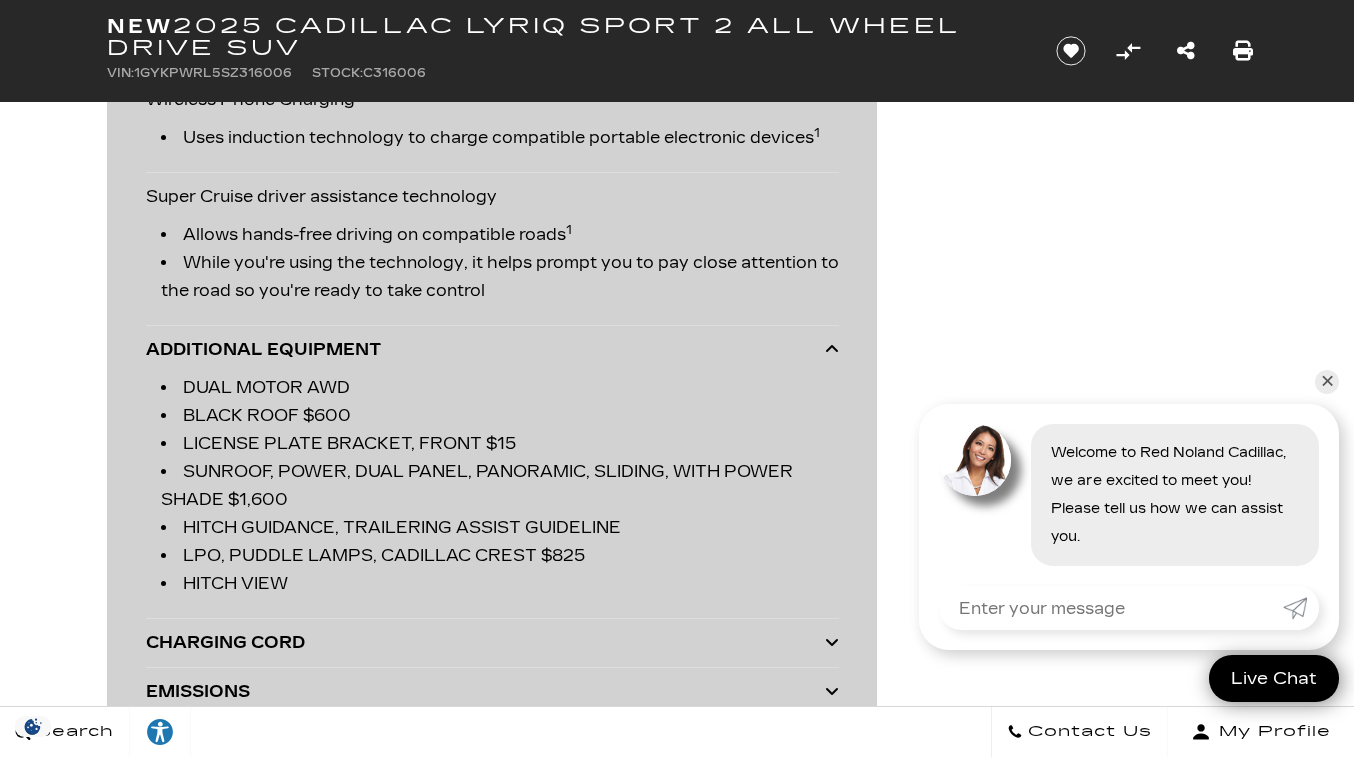 click at bounding box center (832, 349) 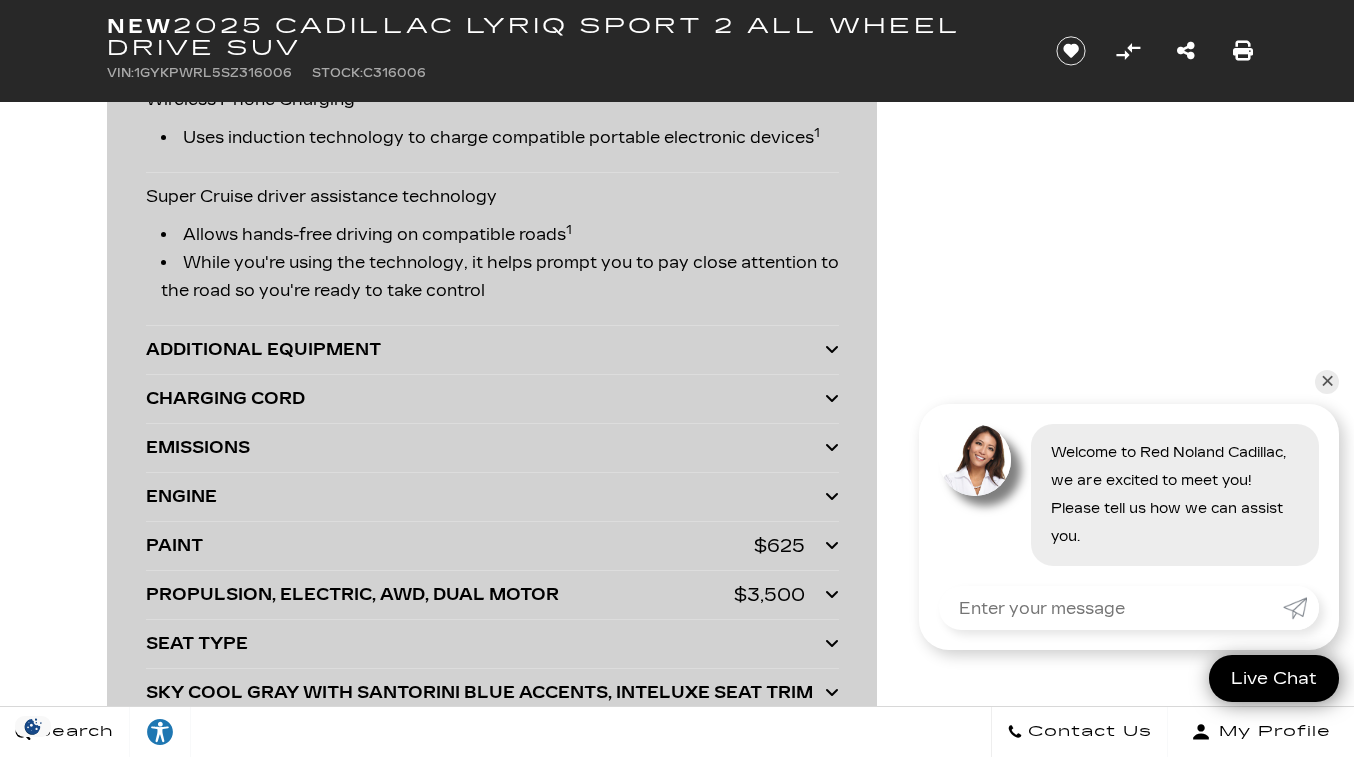 click at bounding box center (832, 496) 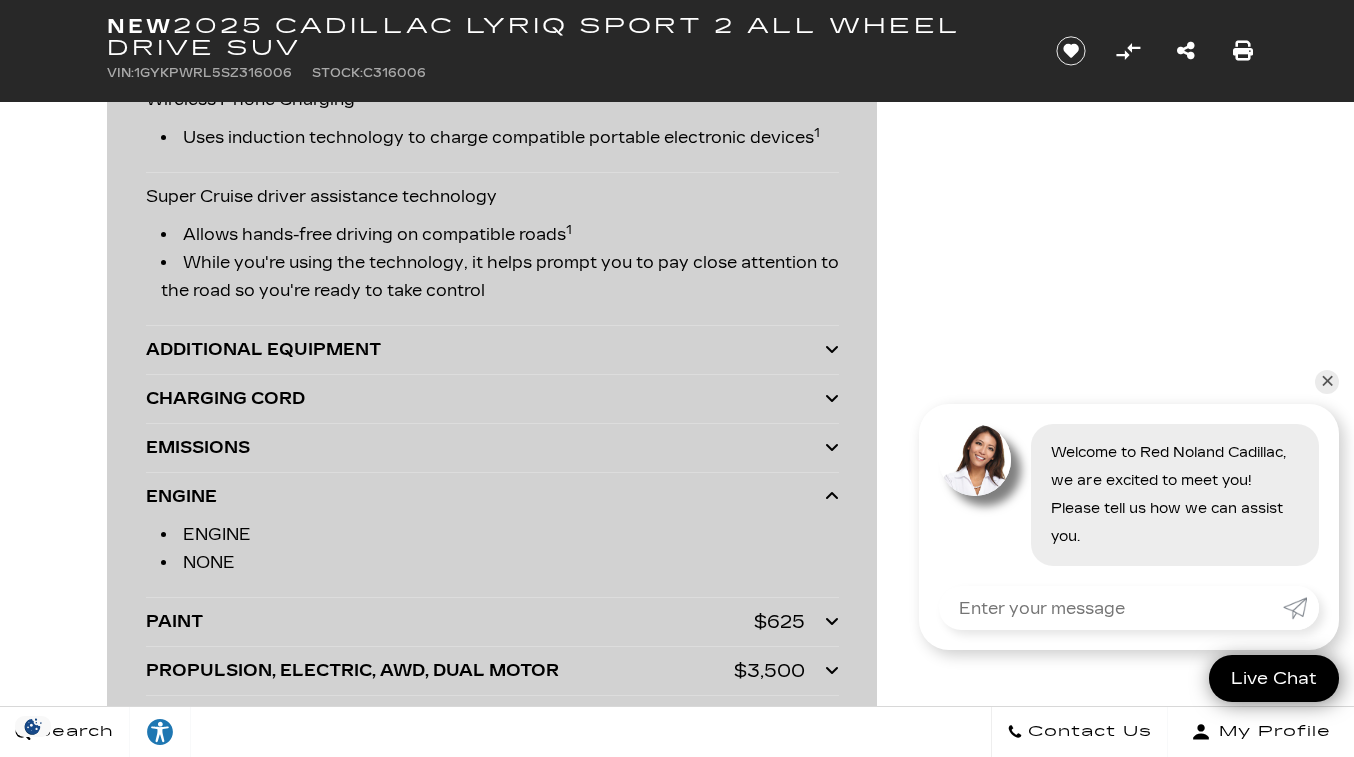 click at bounding box center [832, 496] 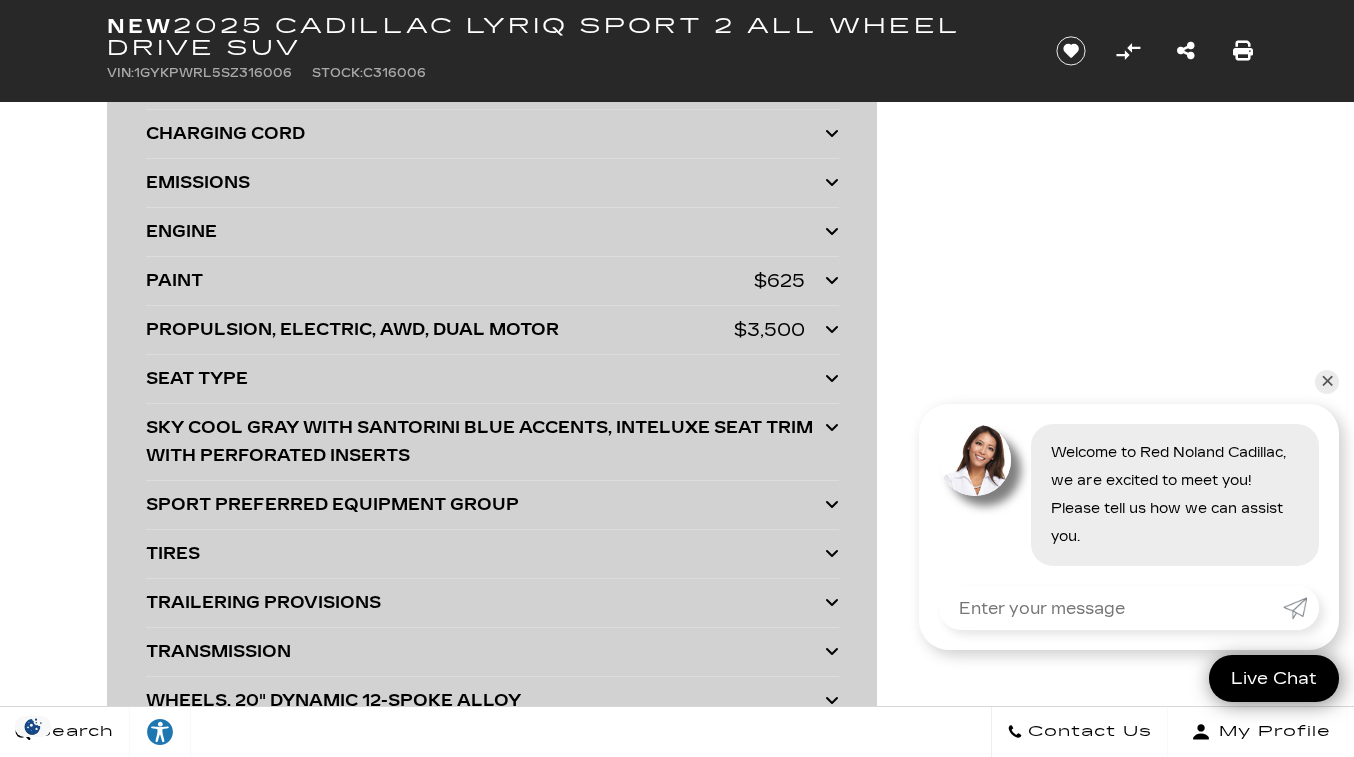 scroll, scrollTop: 5988, scrollLeft: 0, axis: vertical 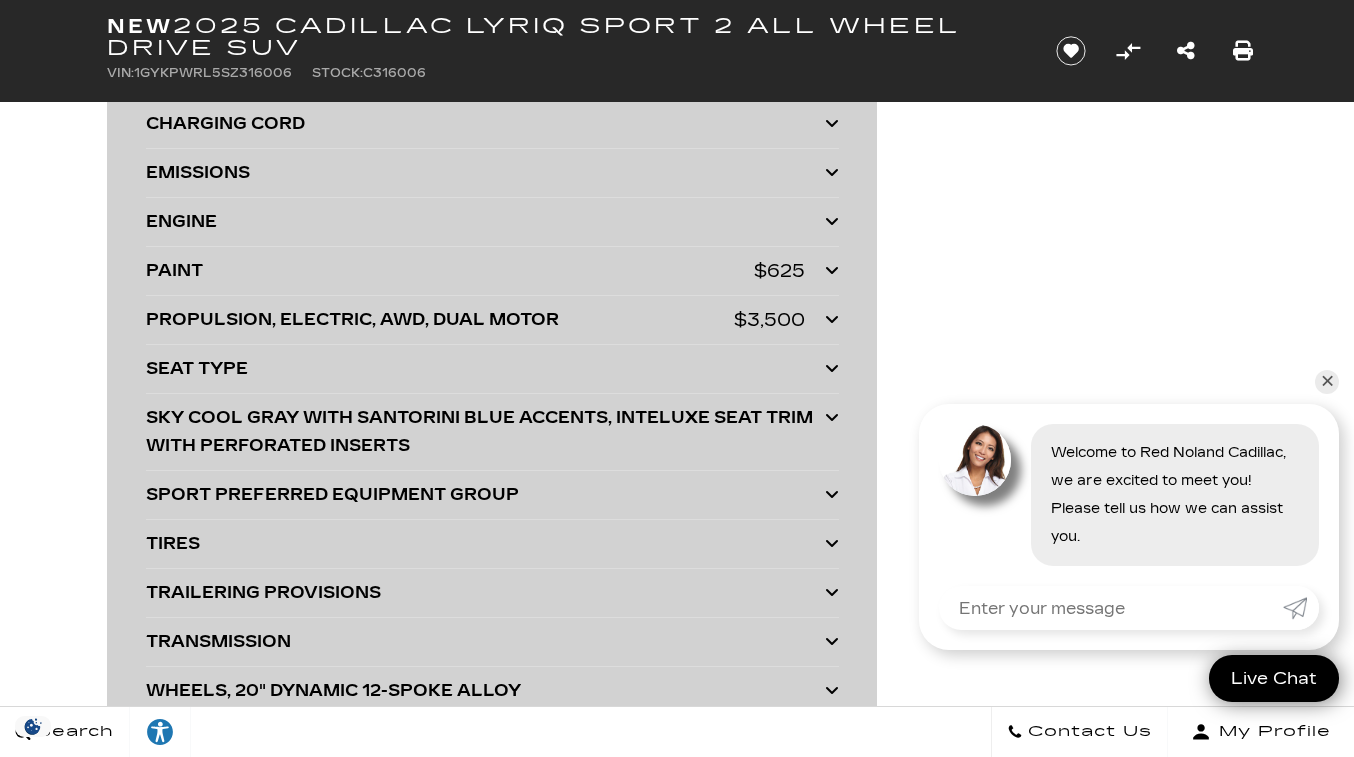 click at bounding box center [832, 368] 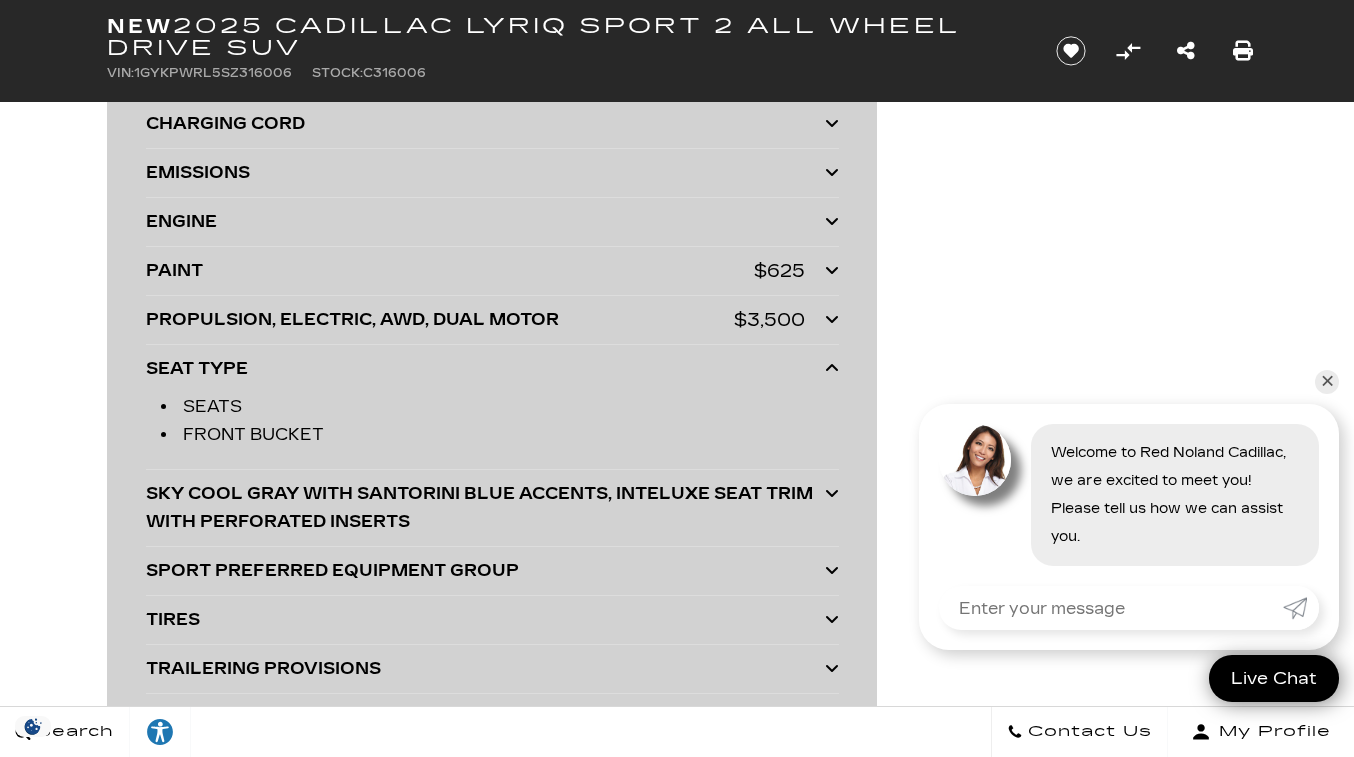 click at bounding box center [832, 368] 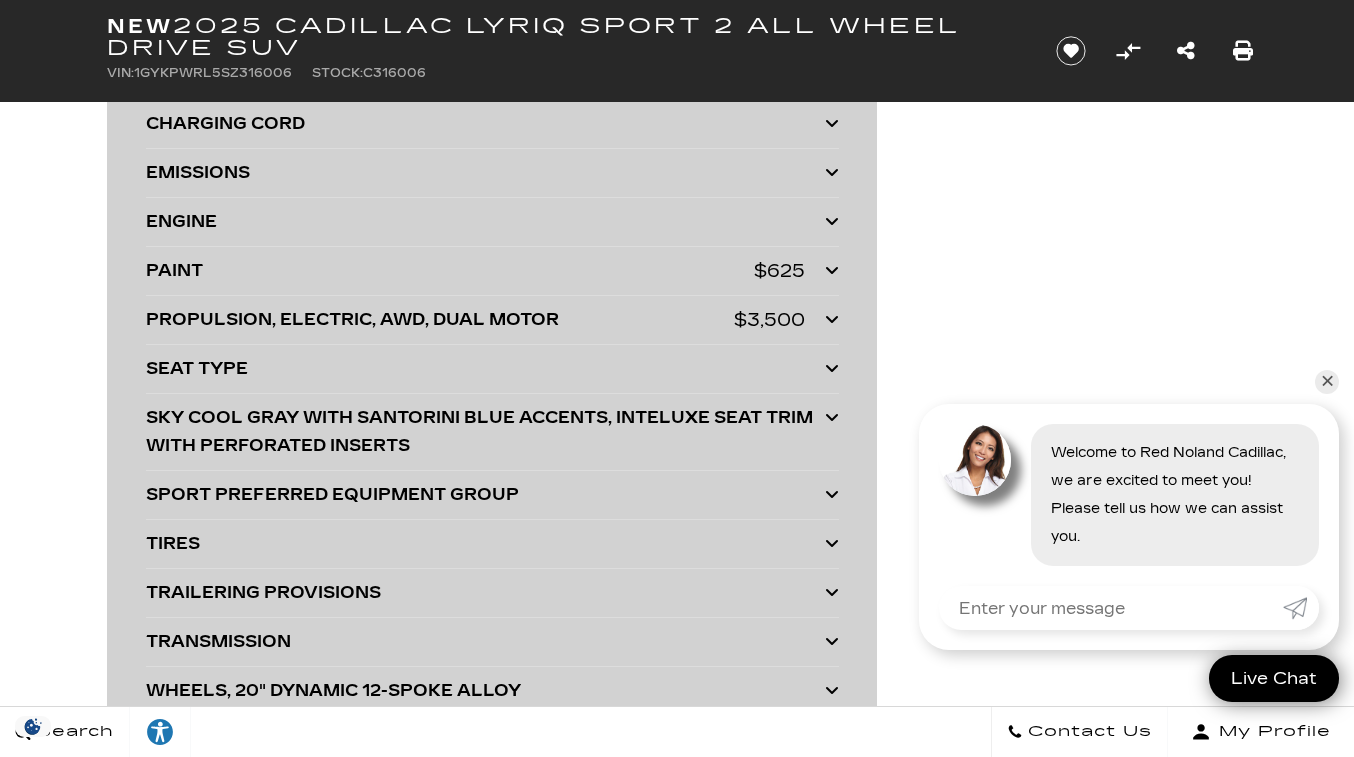 click at bounding box center (832, 417) 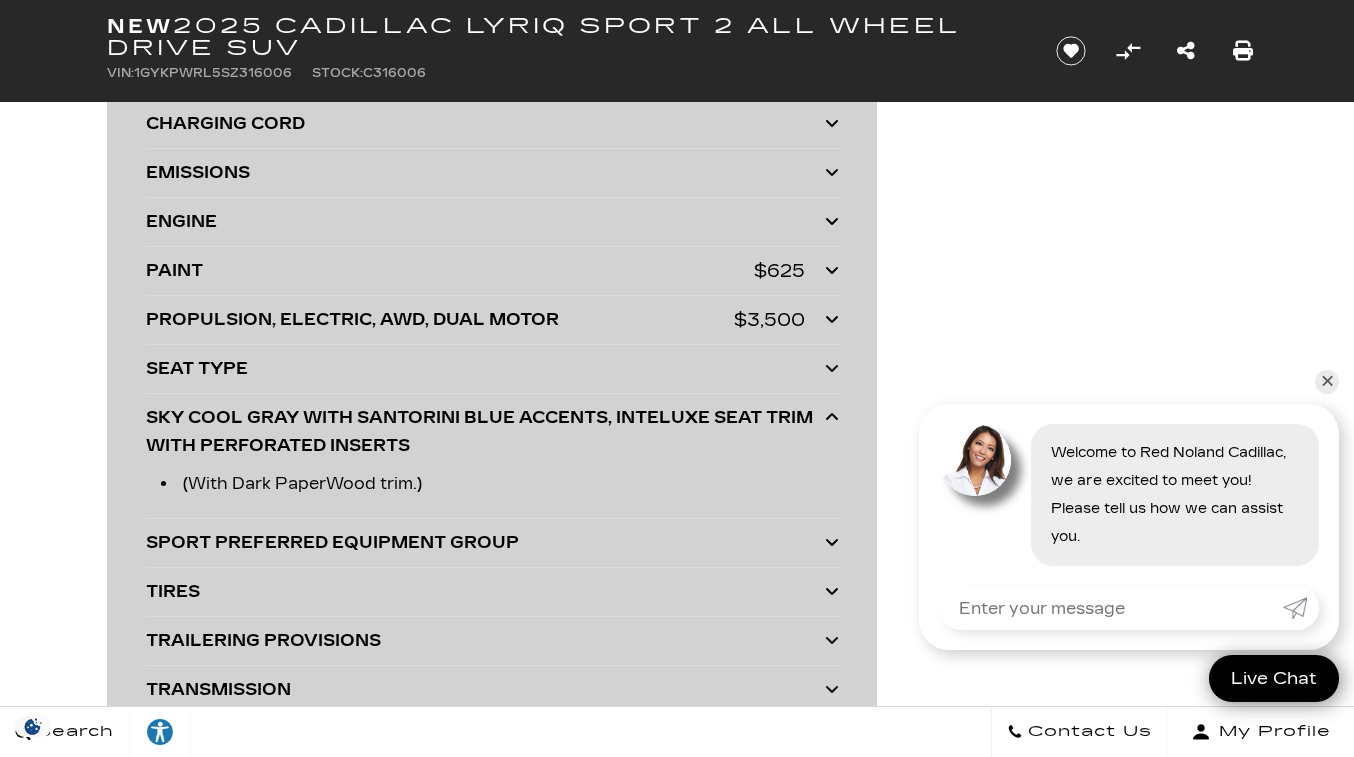 click at bounding box center (832, 417) 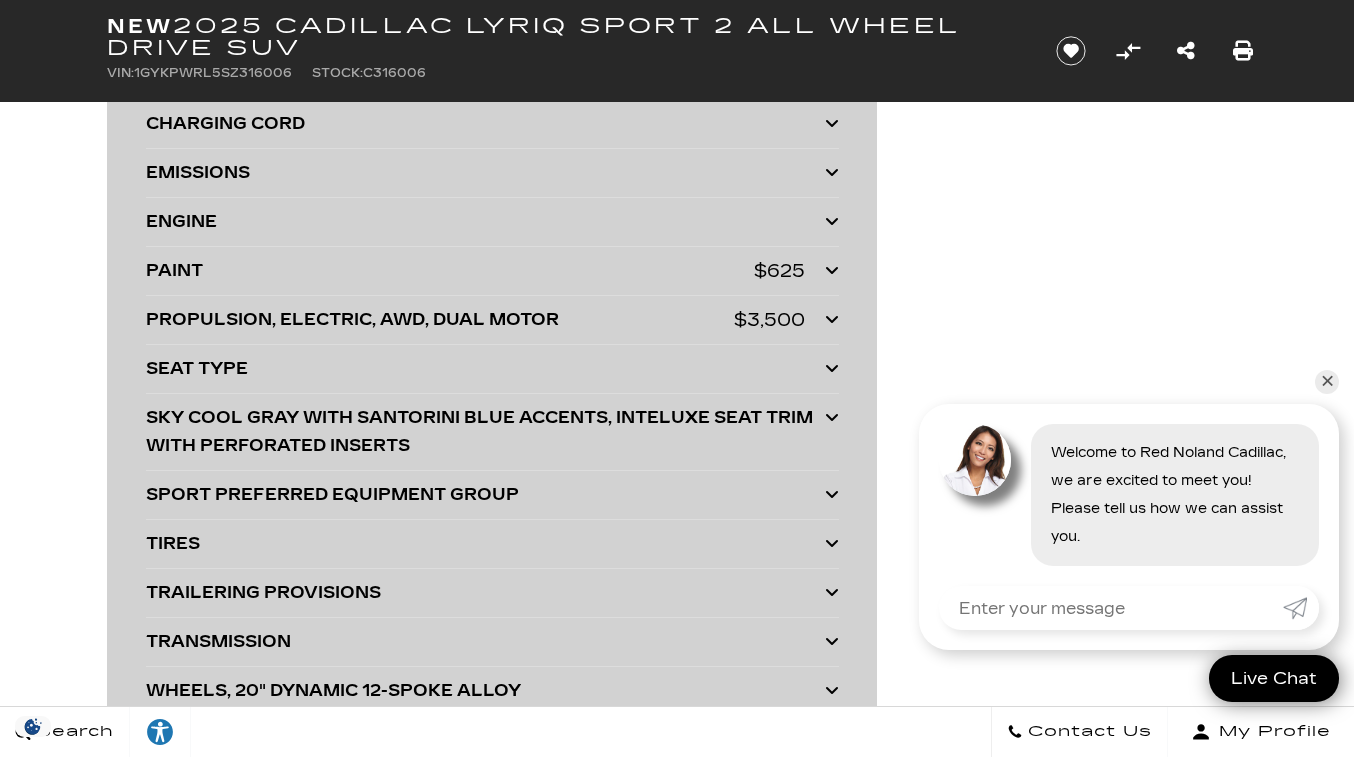 click at bounding box center [832, 543] 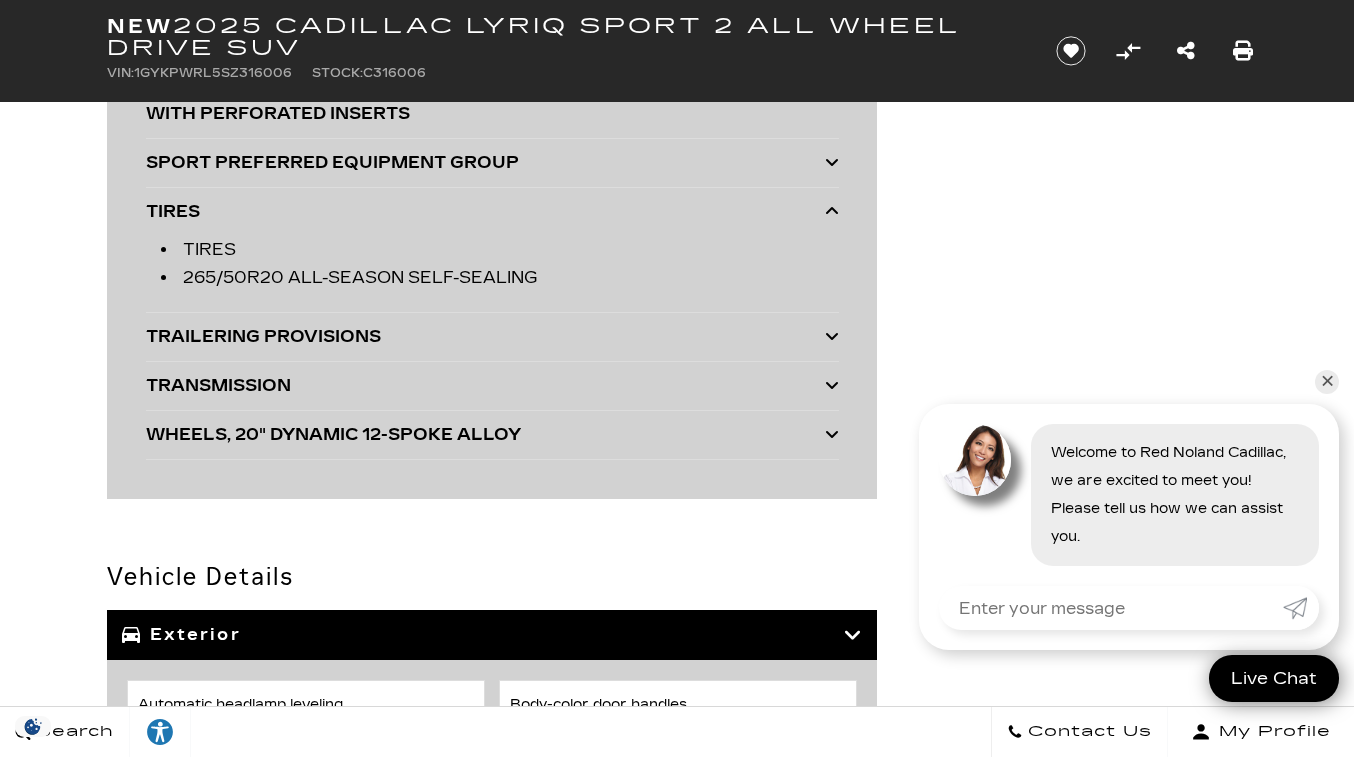 scroll, scrollTop: 6322, scrollLeft: 0, axis: vertical 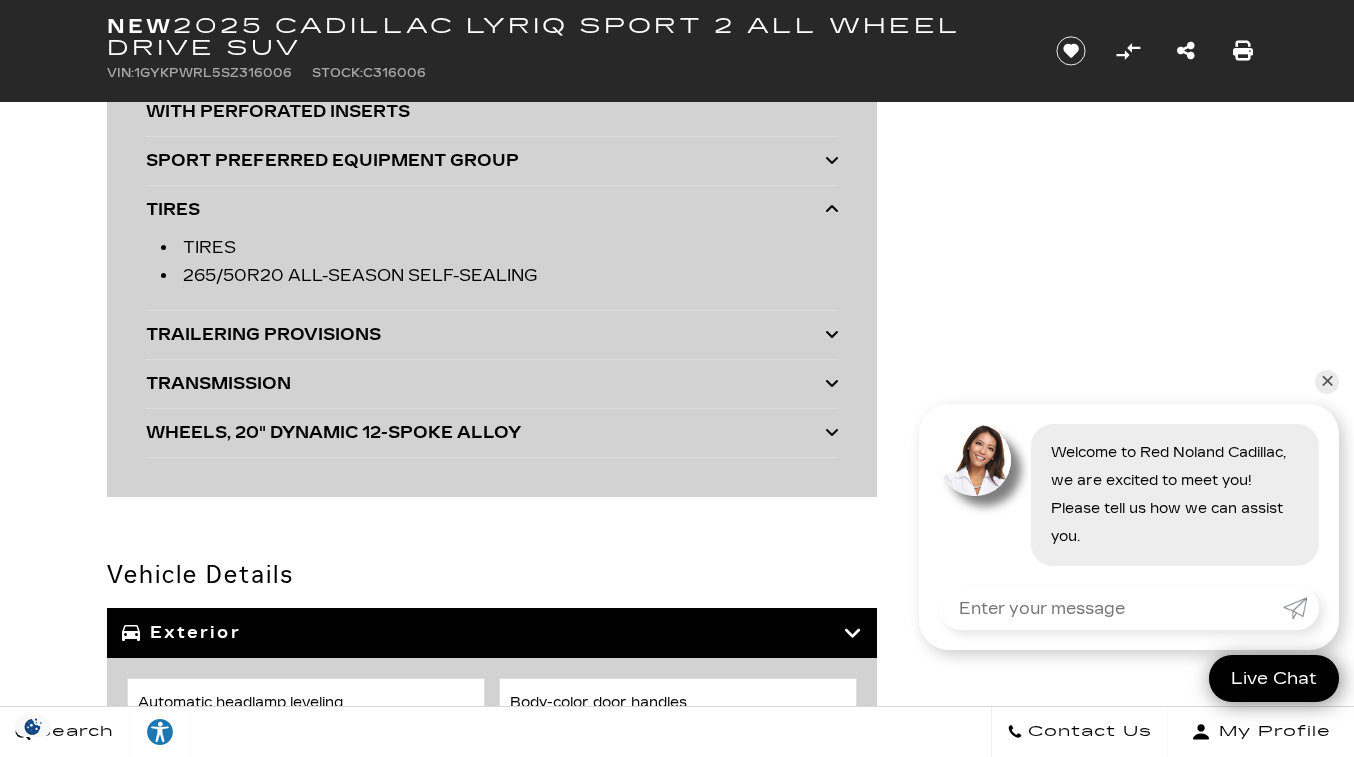 click at bounding box center (832, 209) 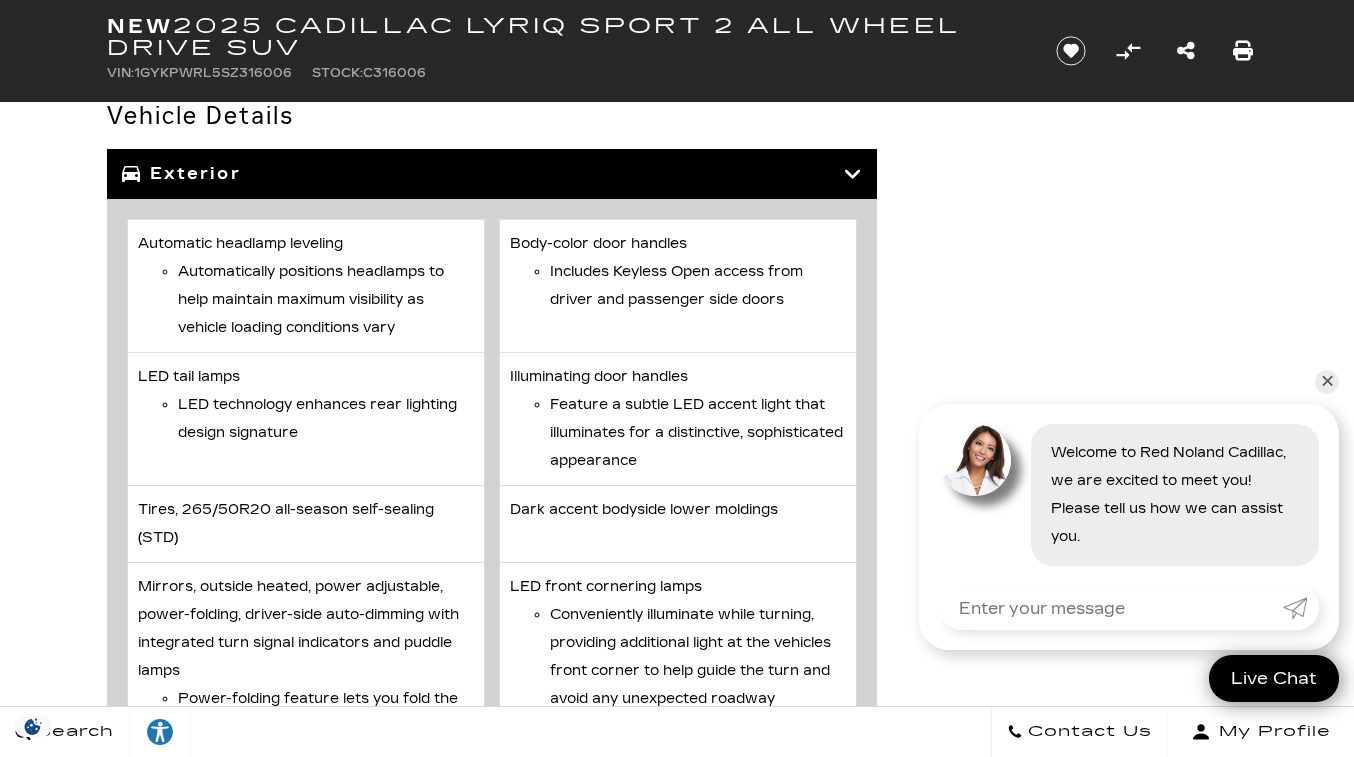 scroll, scrollTop: 6701, scrollLeft: 0, axis: vertical 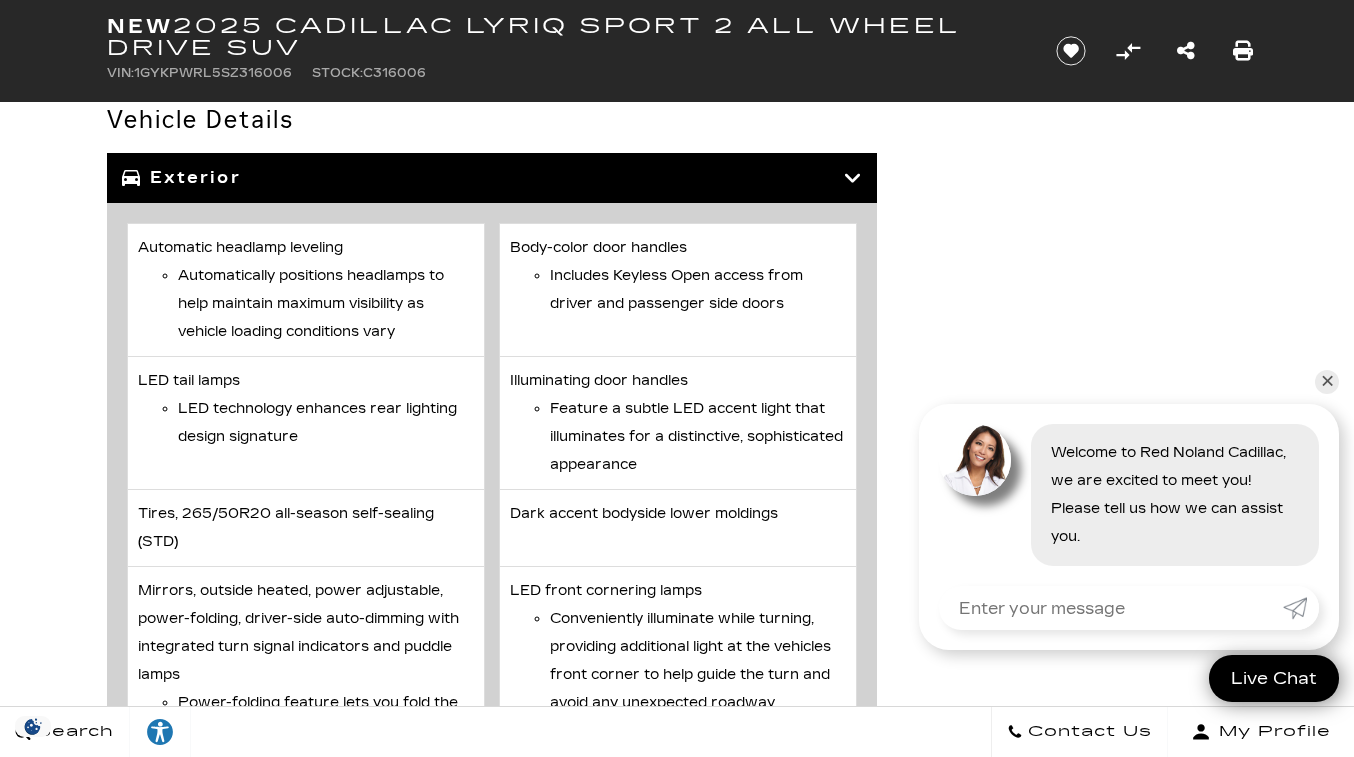 click at bounding box center [853, 178] 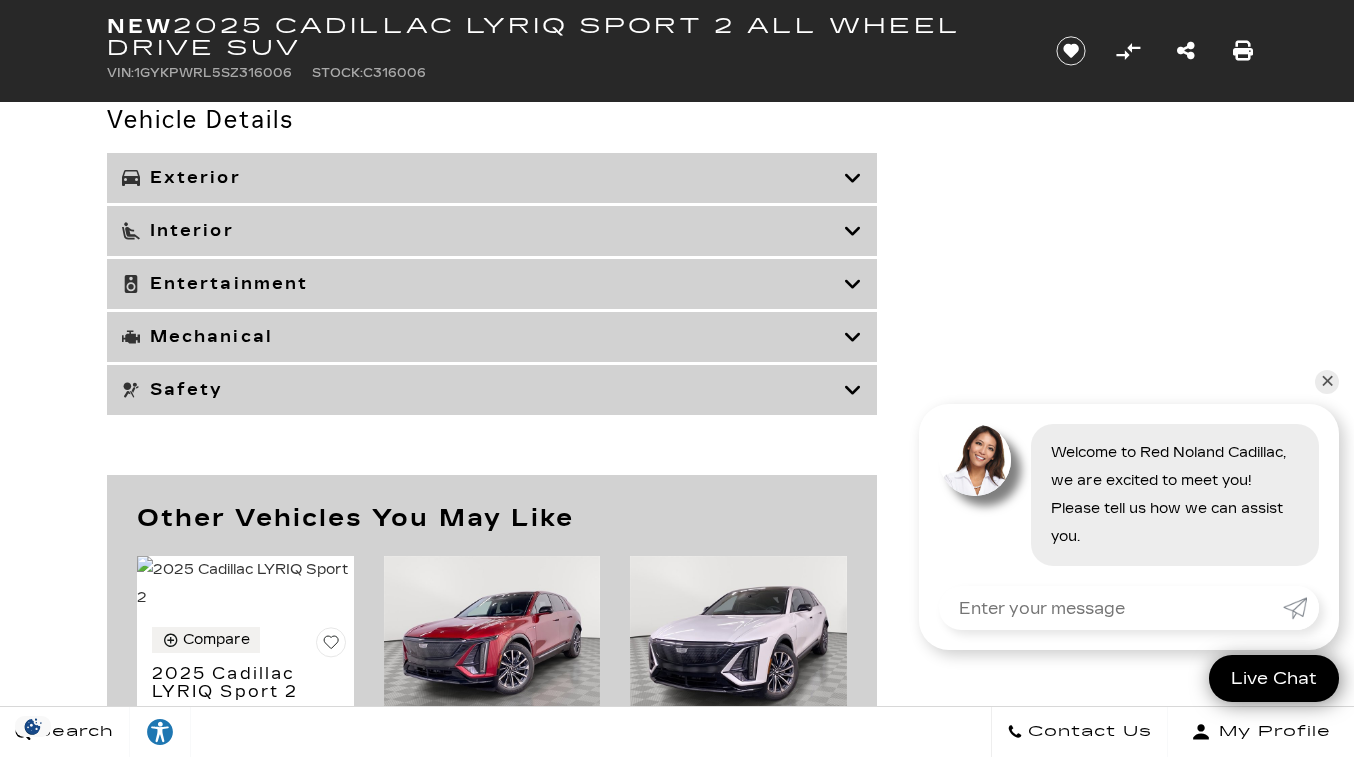 click at bounding box center (853, 231) 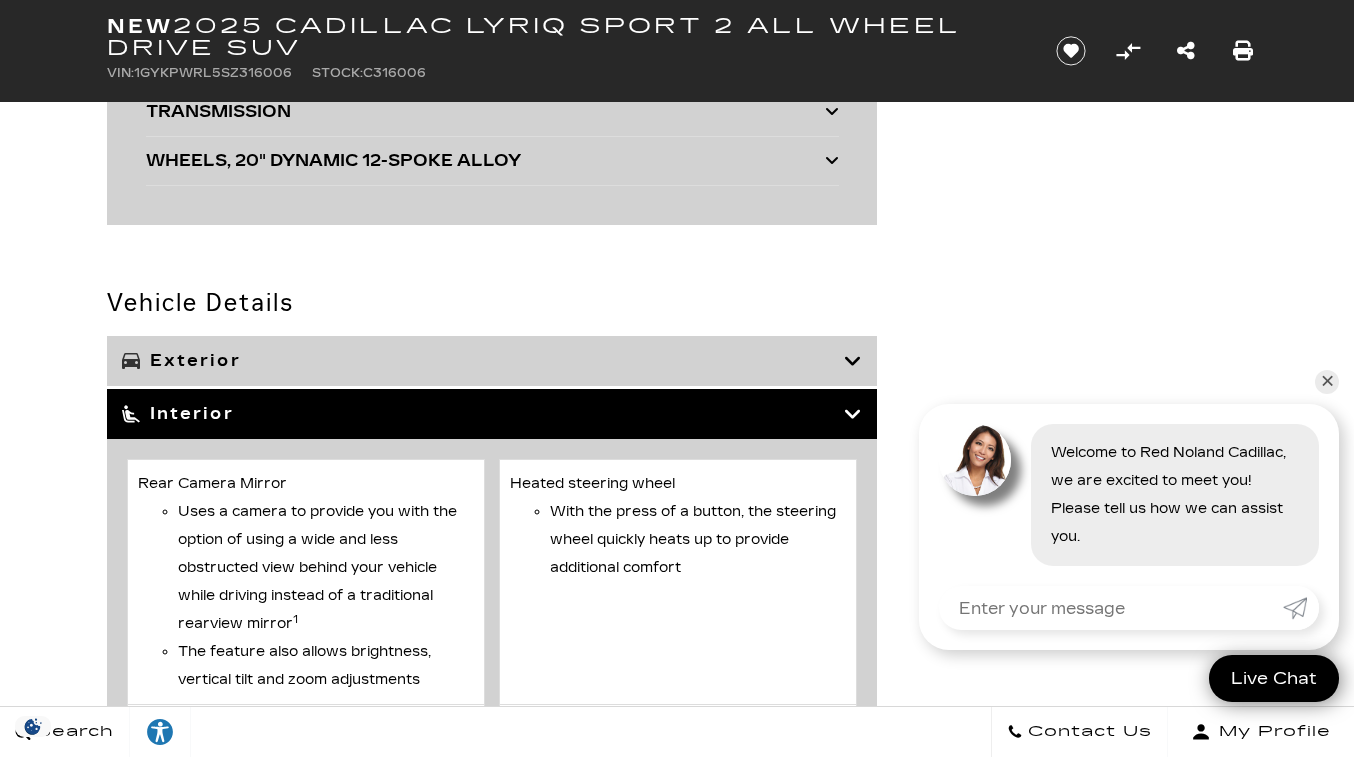 scroll, scrollTop: 6524, scrollLeft: 0, axis: vertical 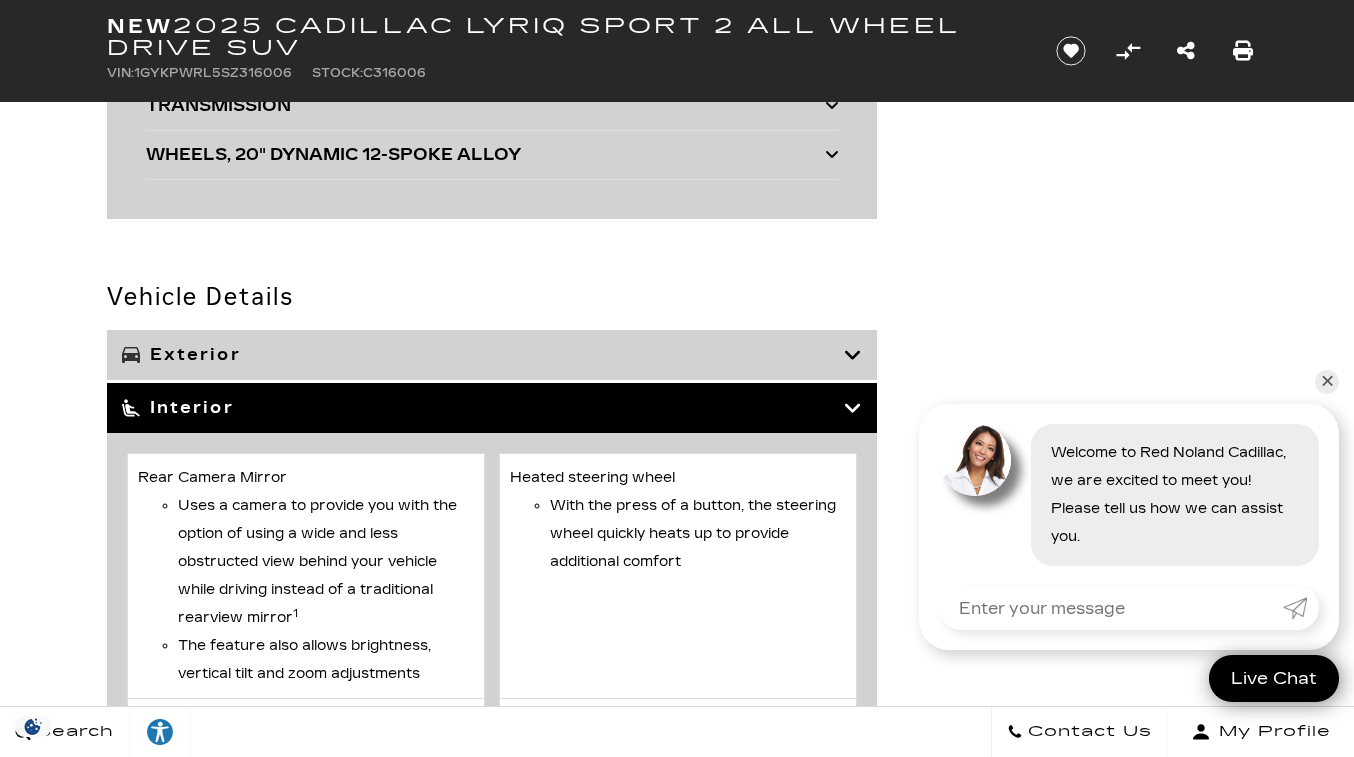 click at bounding box center [853, 408] 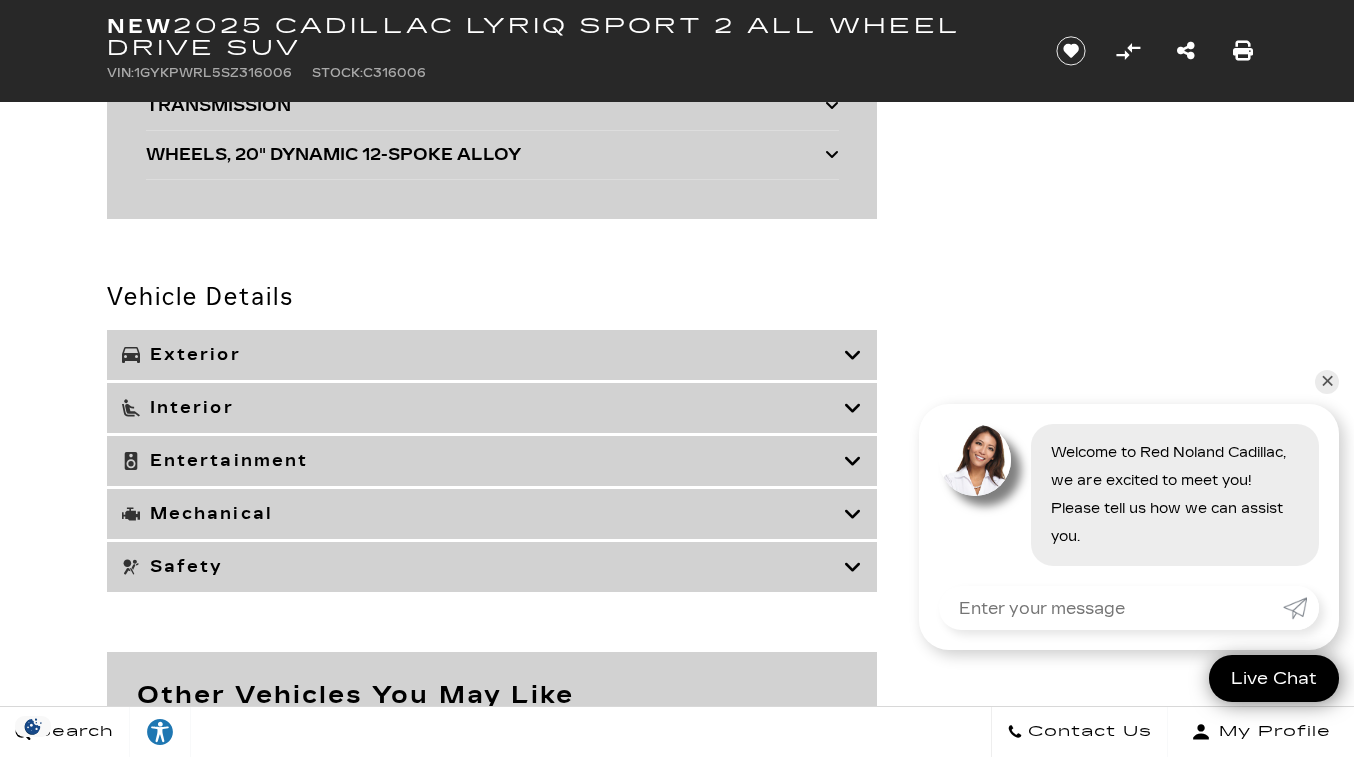 click at bounding box center (853, 461) 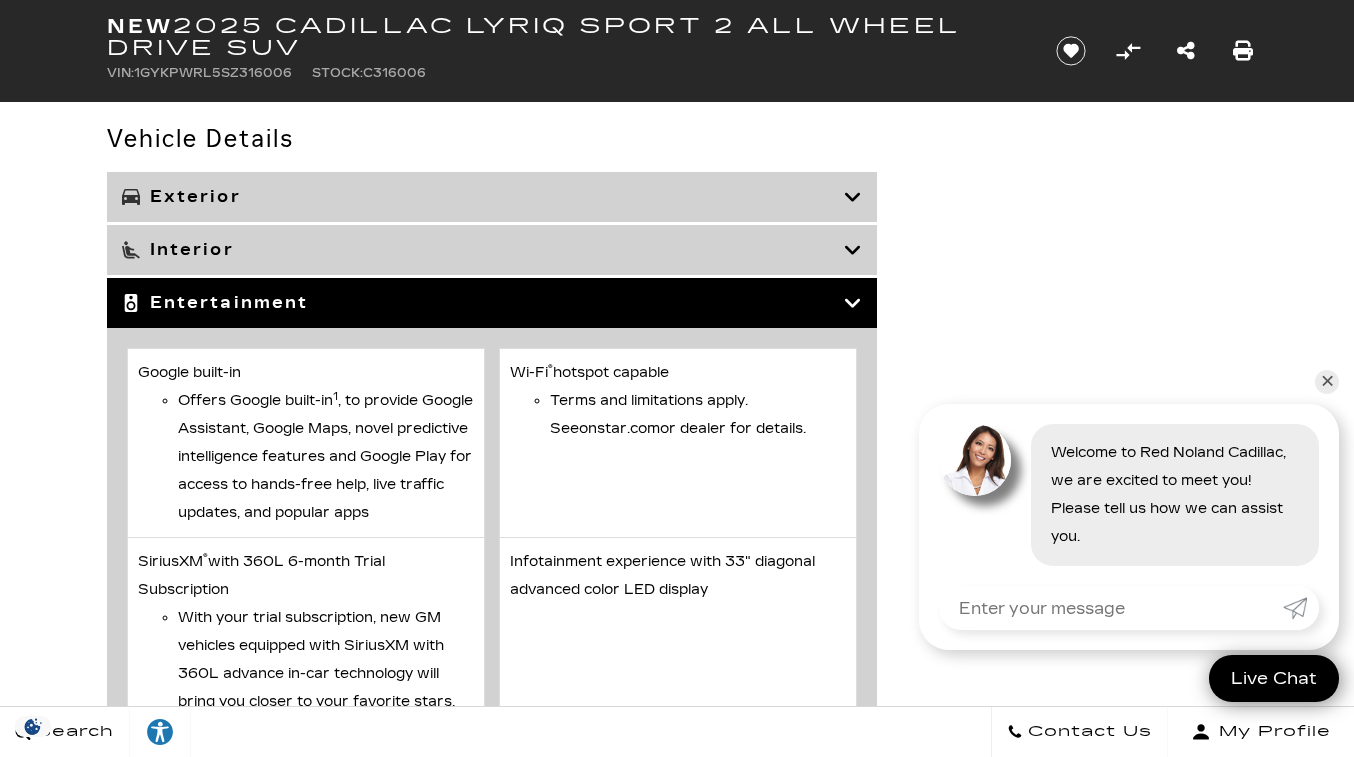 scroll, scrollTop: 6690, scrollLeft: 0, axis: vertical 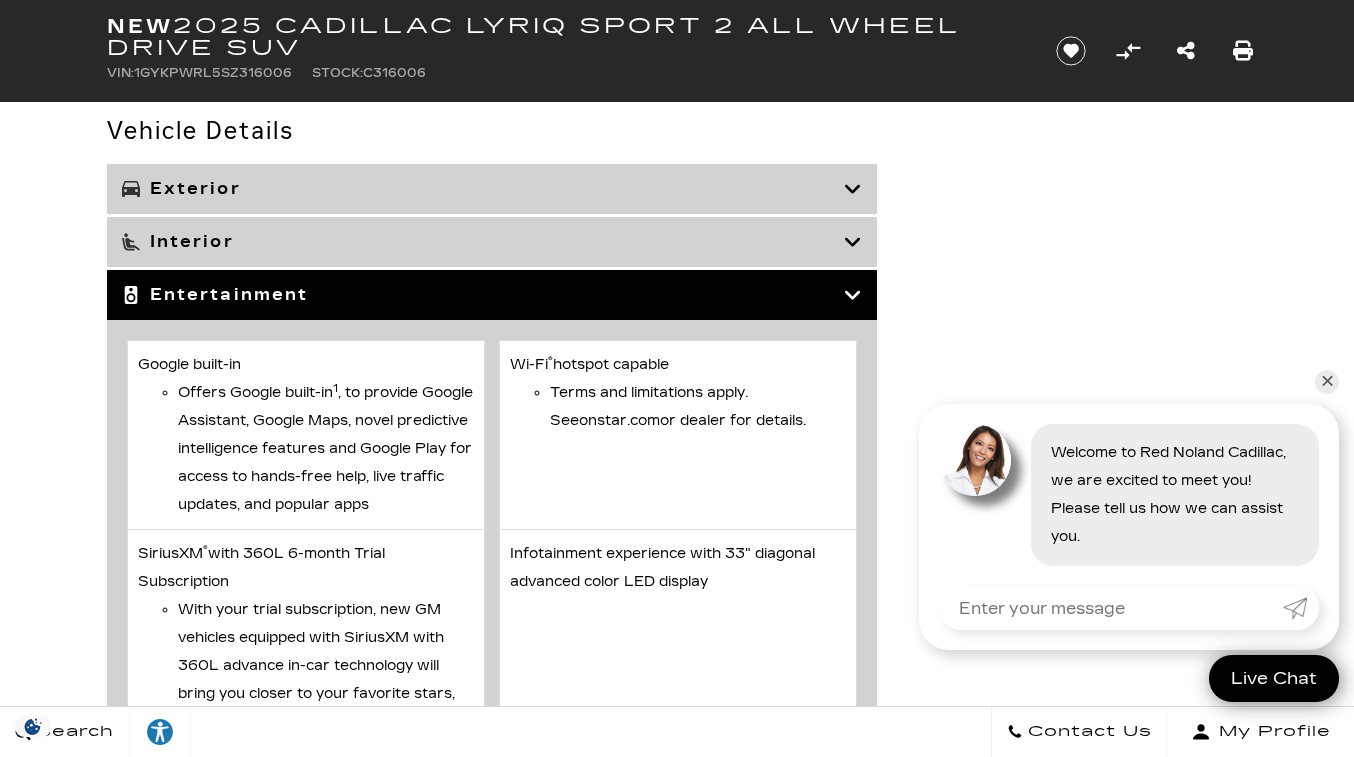 click at bounding box center [853, 295] 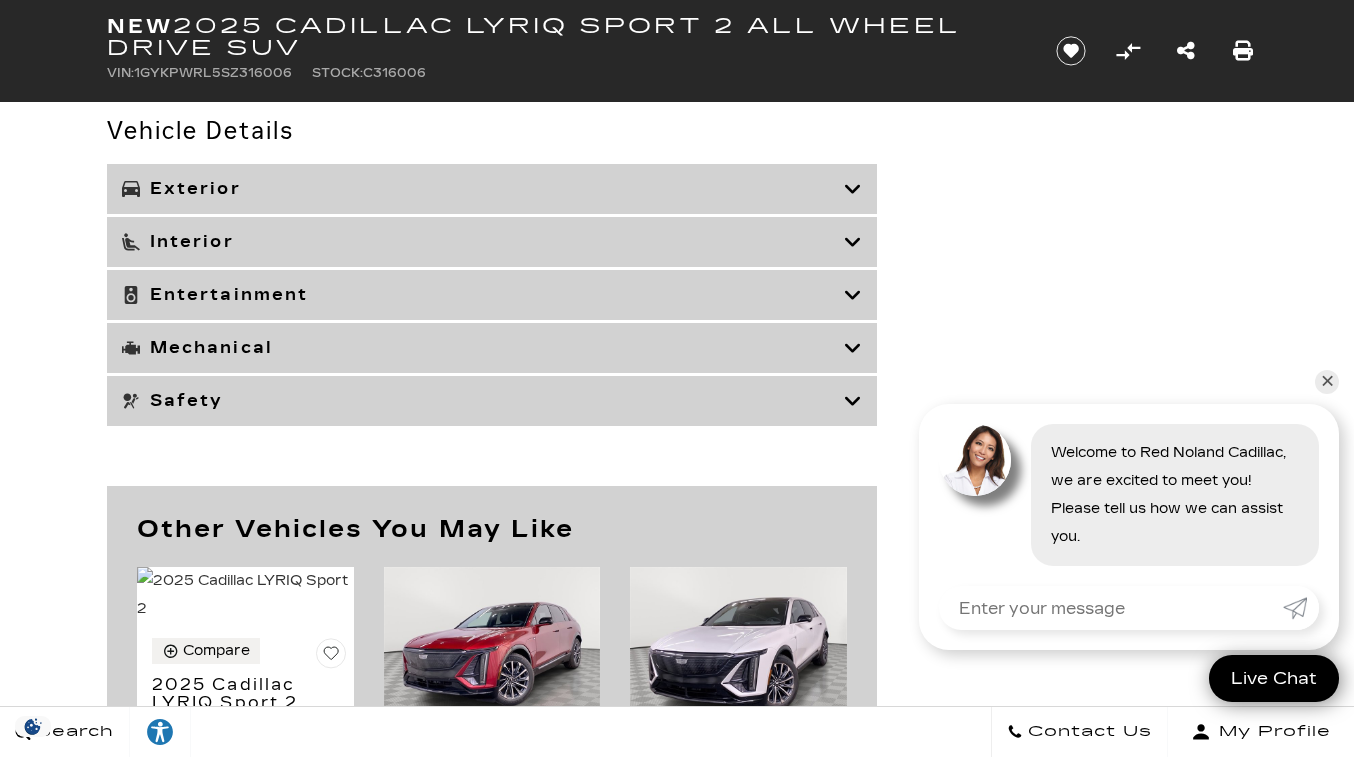 click at bounding box center (853, 348) 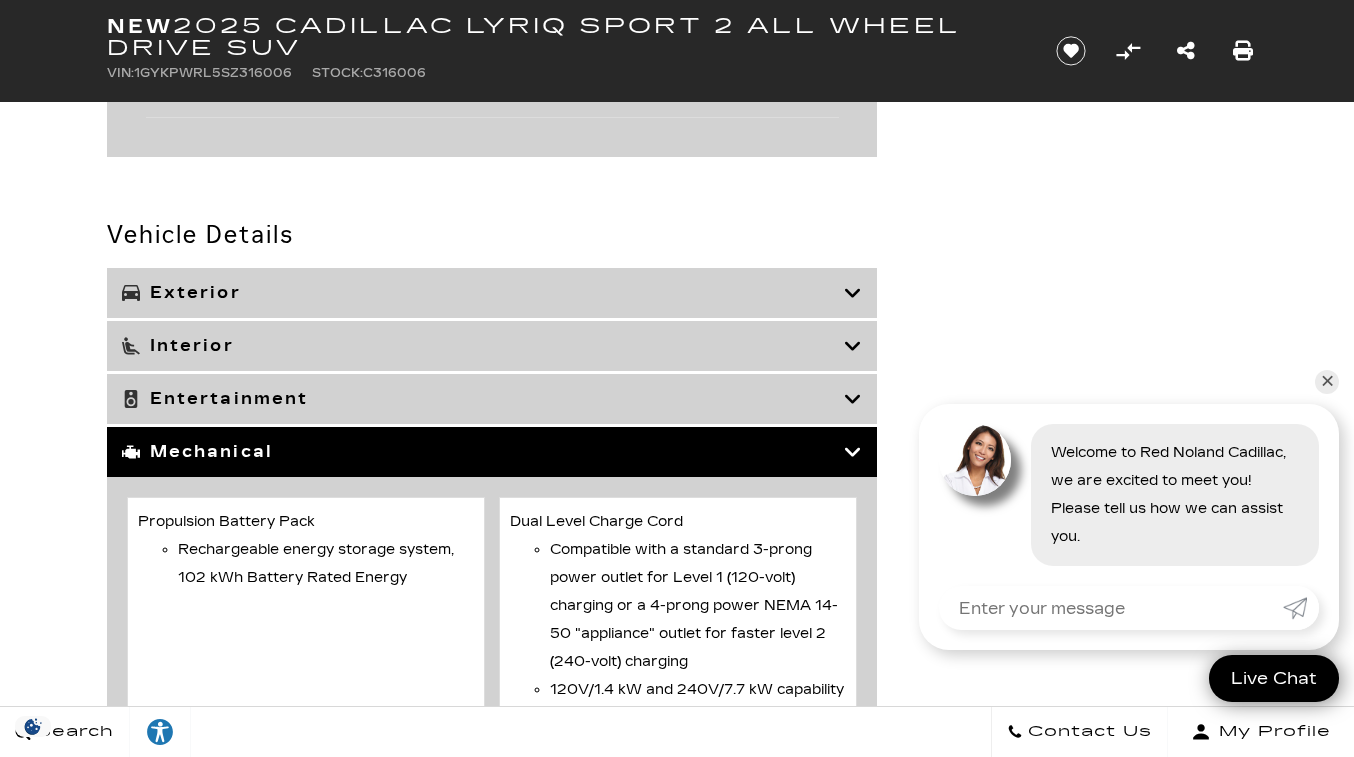 scroll, scrollTop: 6616, scrollLeft: 0, axis: vertical 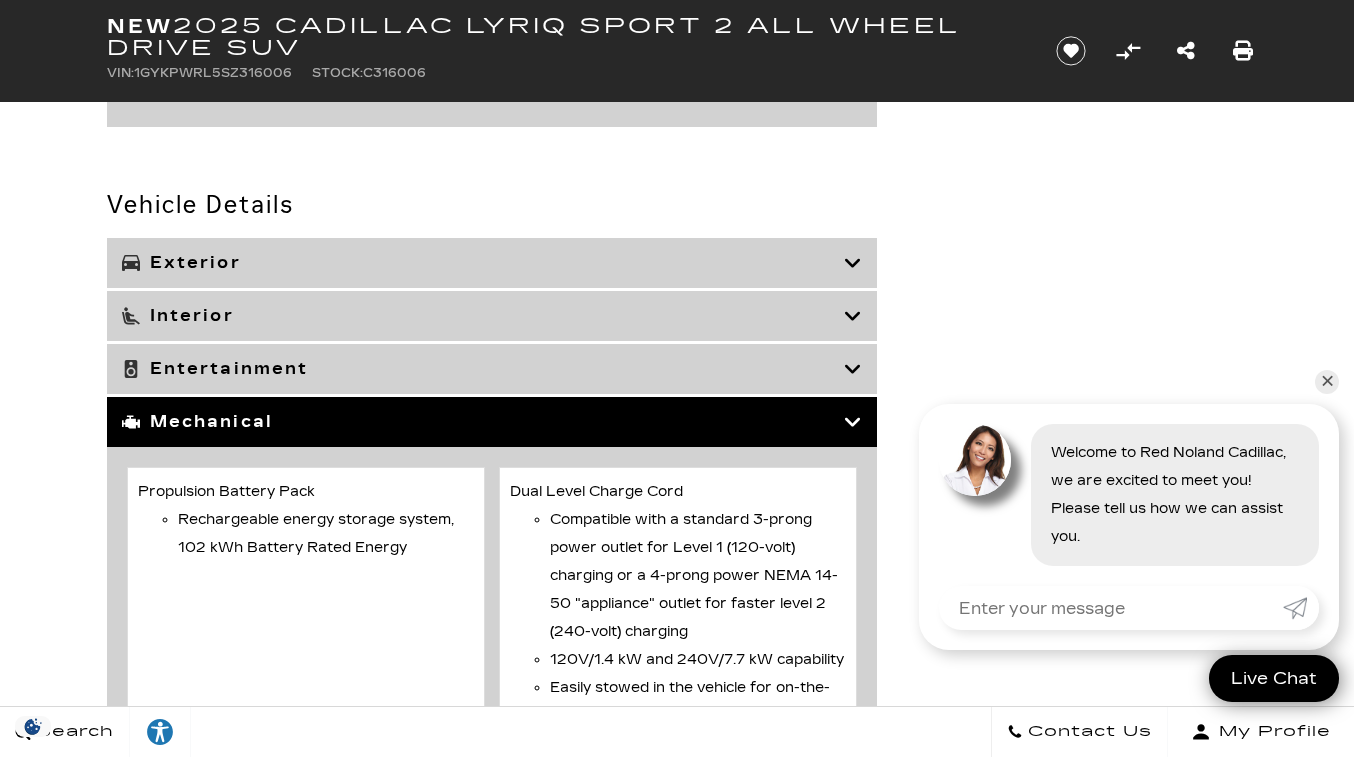 click at bounding box center [853, 422] 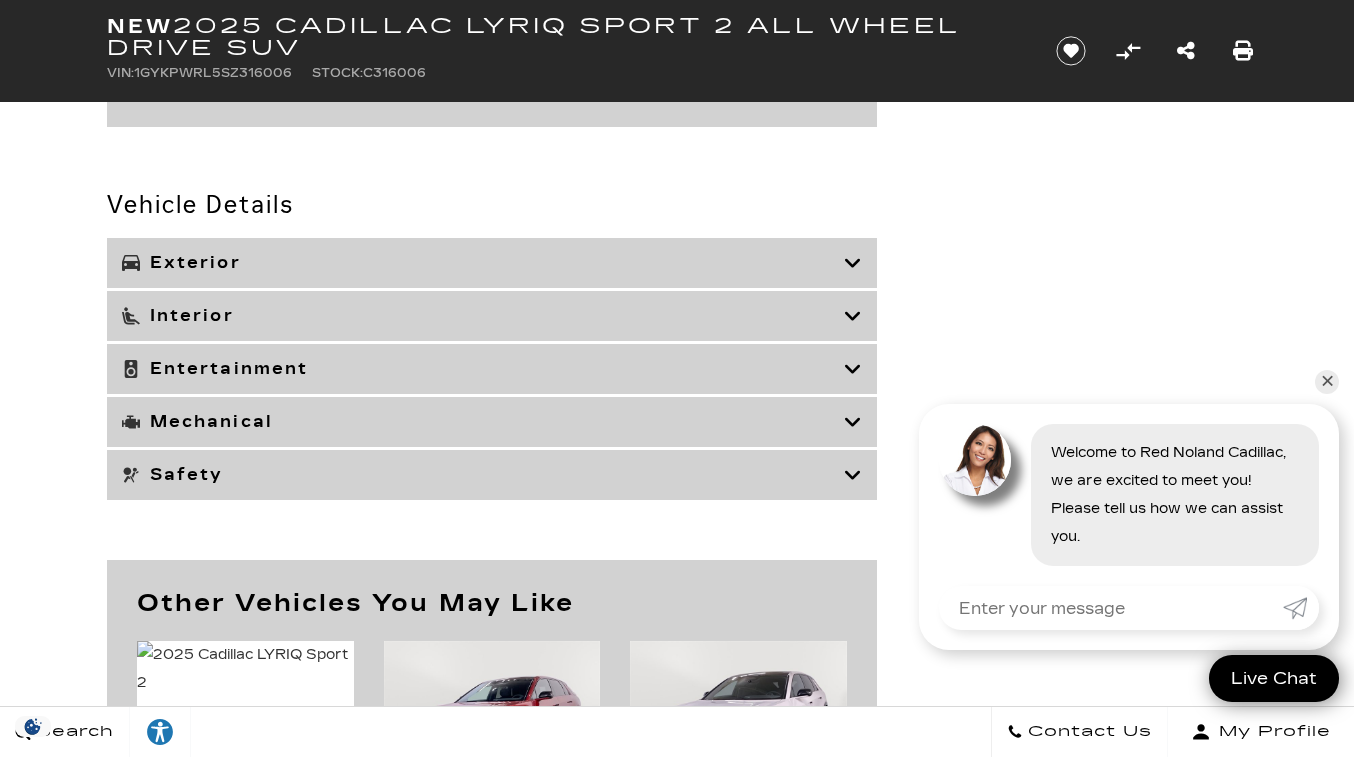 click at bounding box center (853, 475) 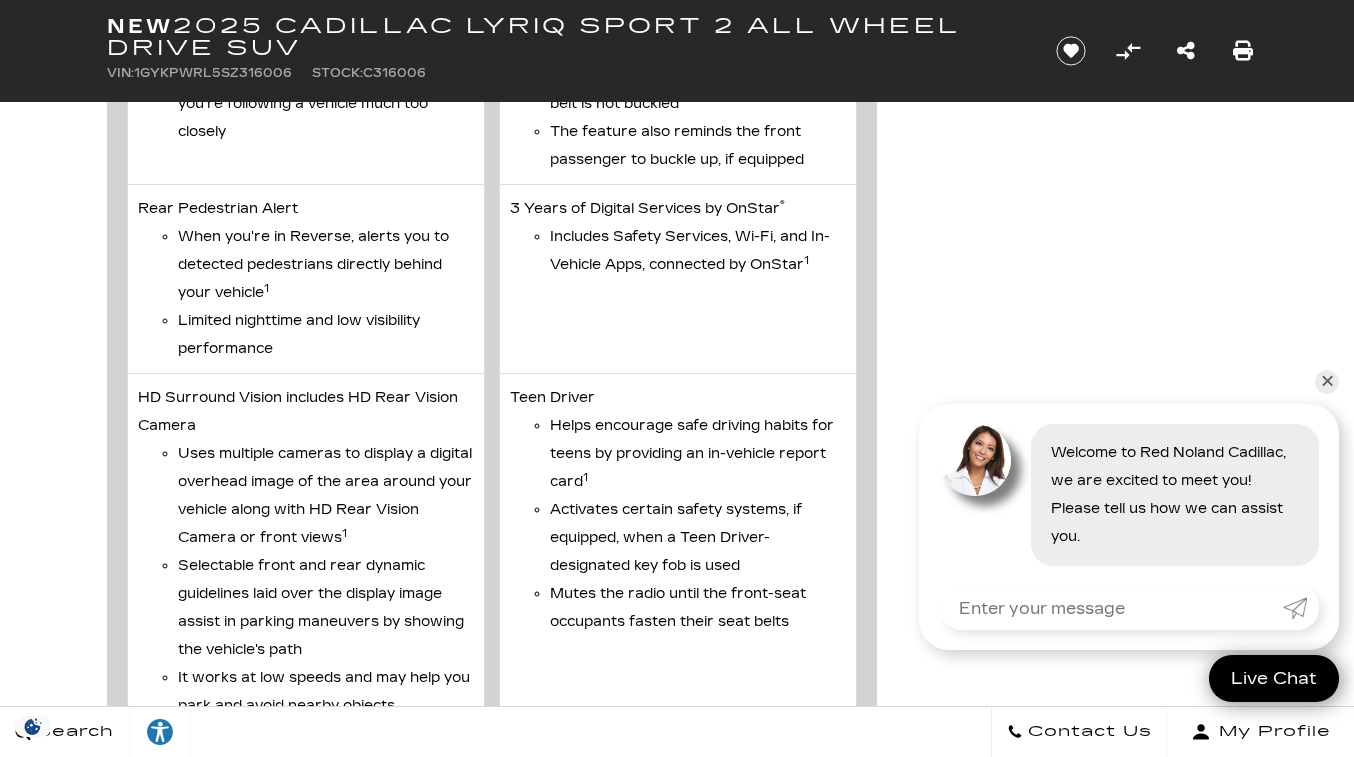 scroll, scrollTop: 7968, scrollLeft: 0, axis: vertical 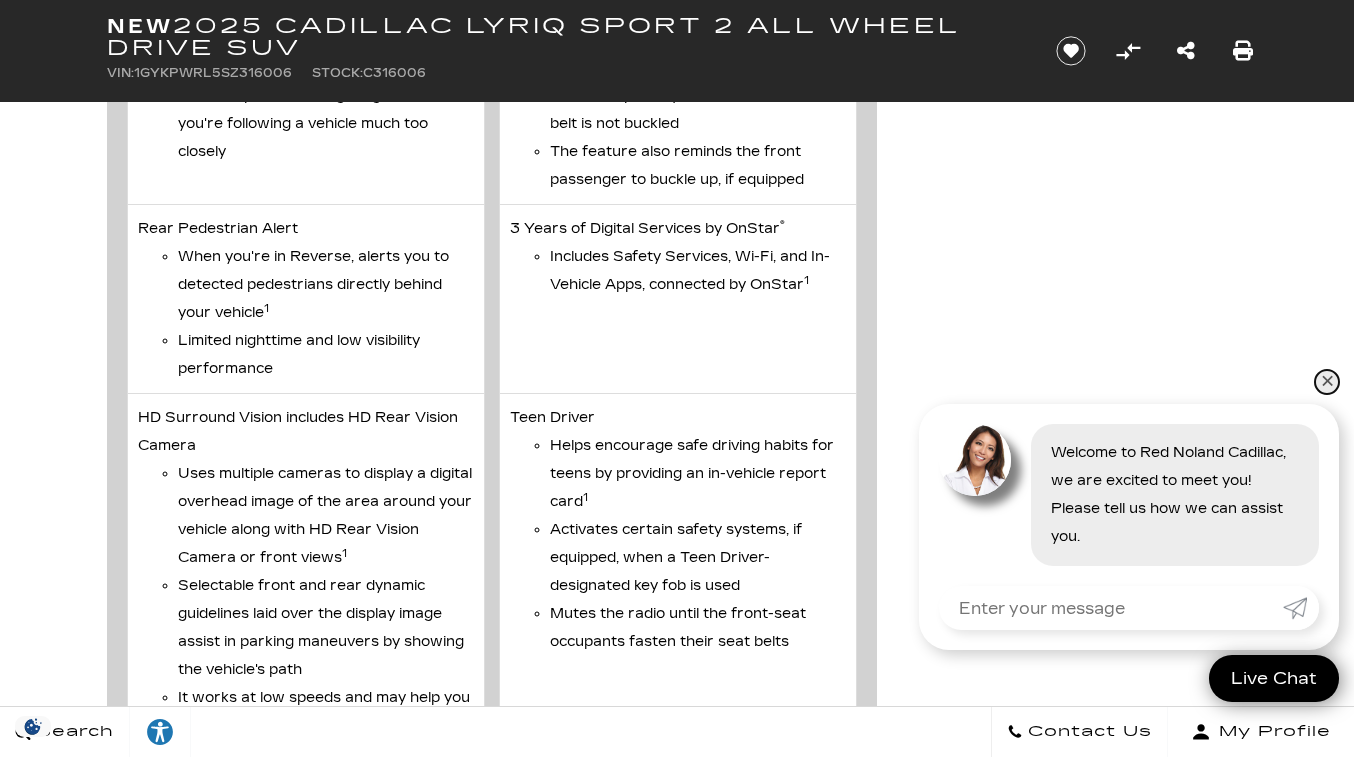 click on "✕" at bounding box center [1327, 382] 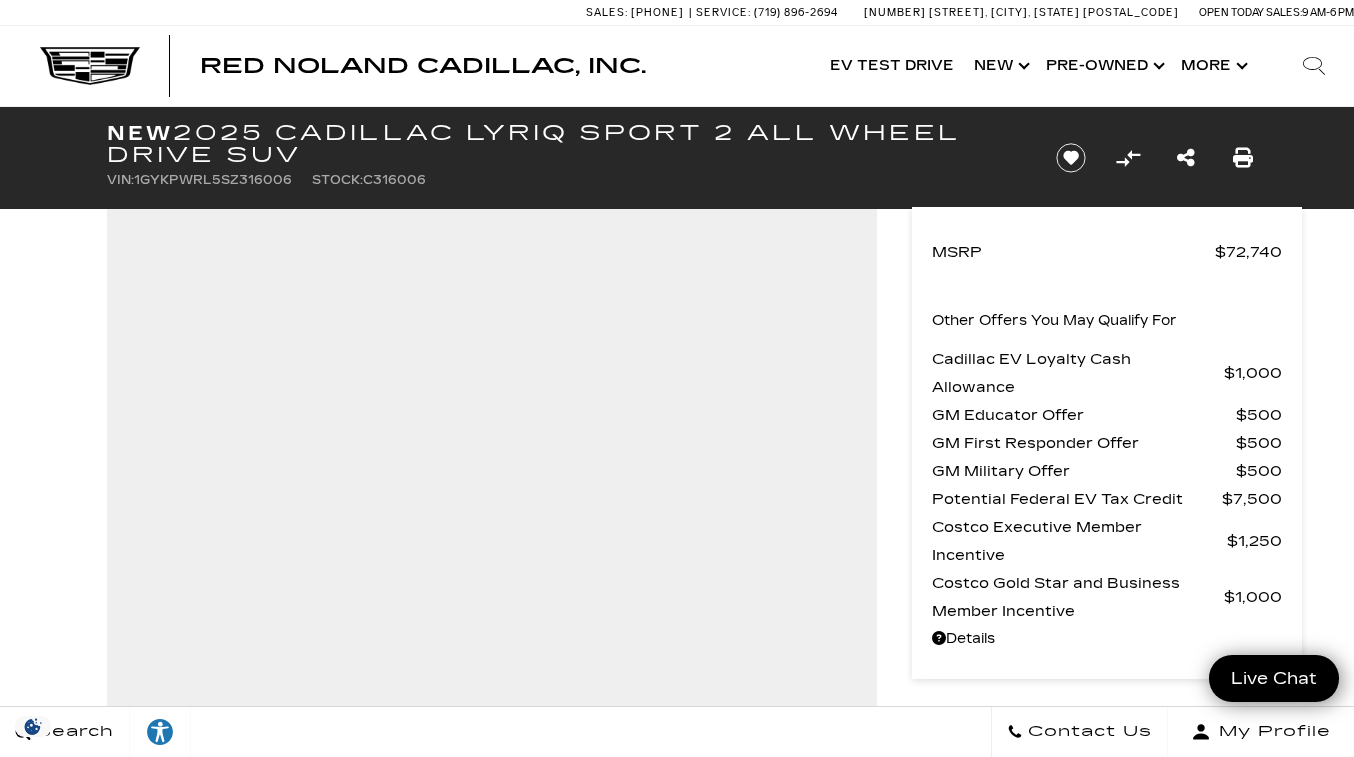 scroll, scrollTop: 0, scrollLeft: 0, axis: both 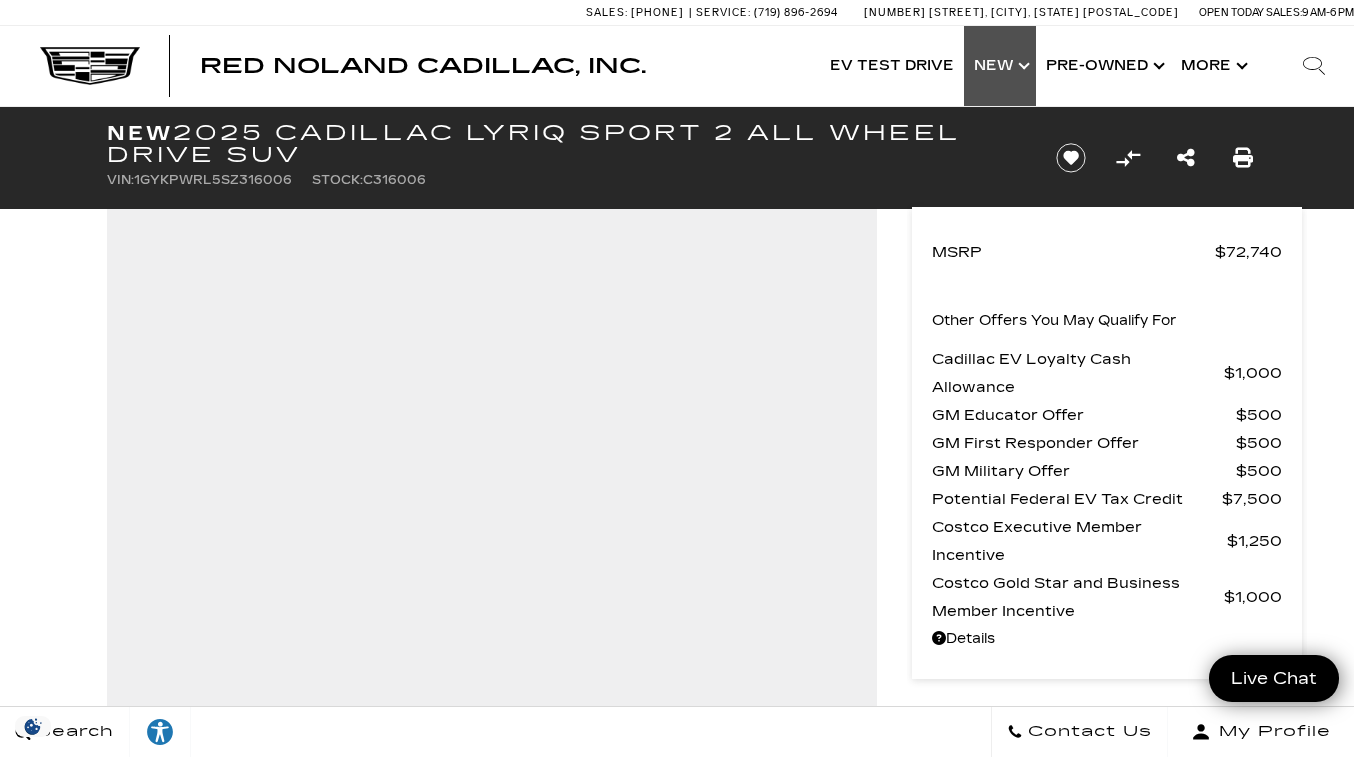 click on "Show  New" at bounding box center (1000, 66) 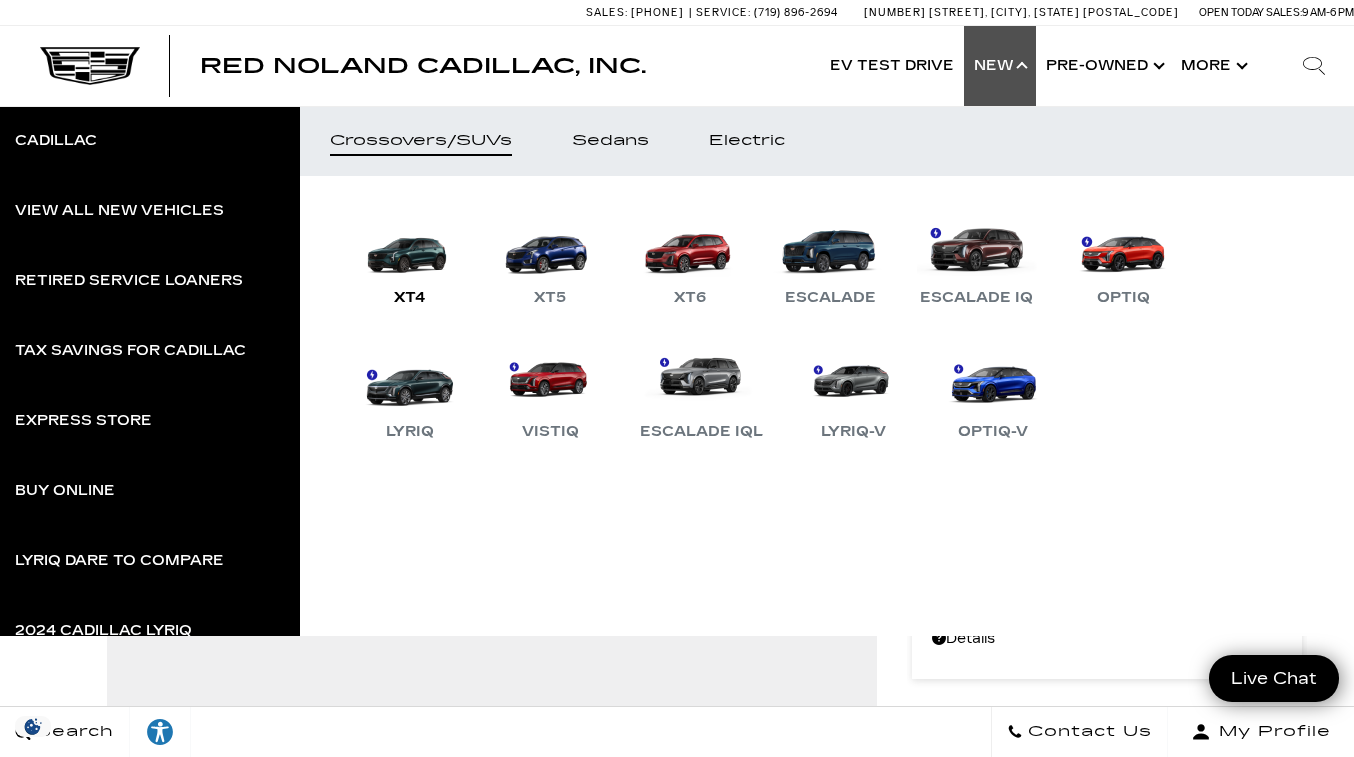 click on "XT4" at bounding box center (410, 258) 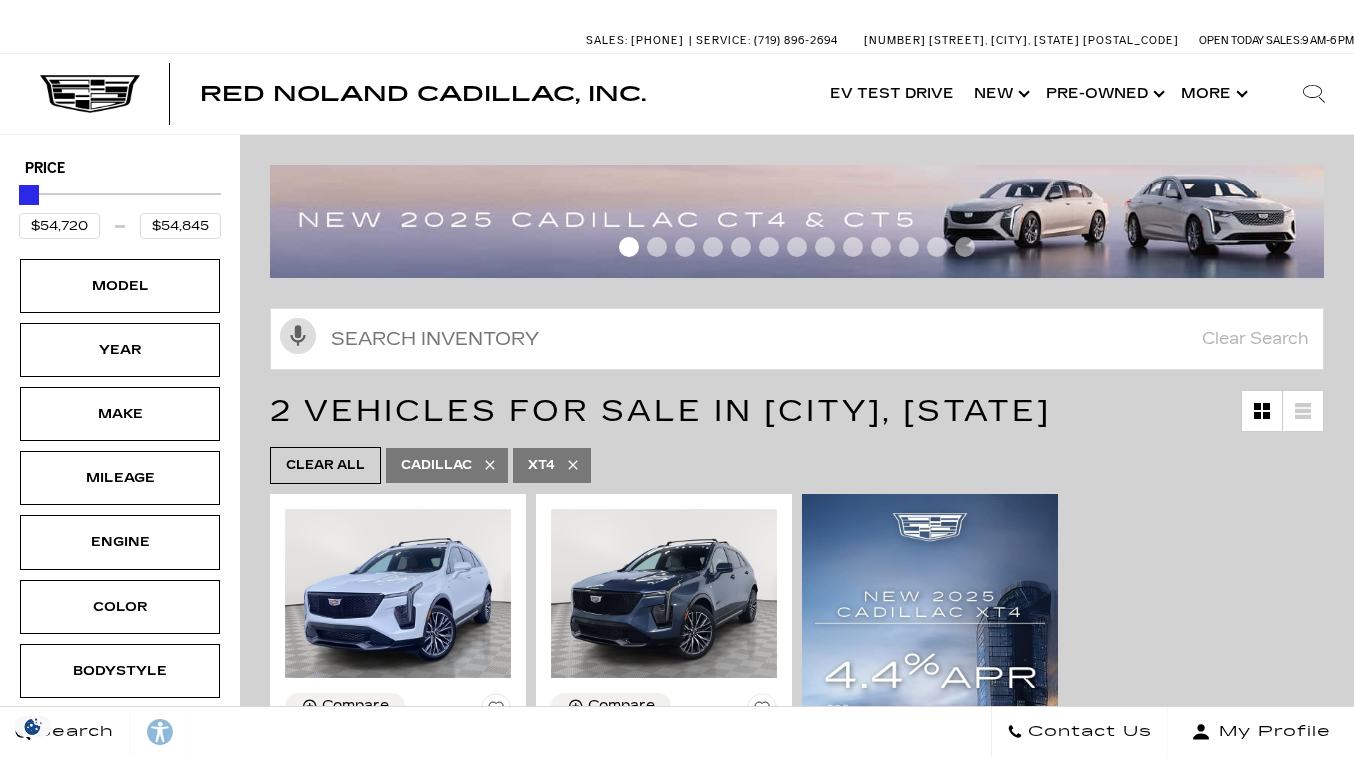 scroll, scrollTop: 0, scrollLeft: 0, axis: both 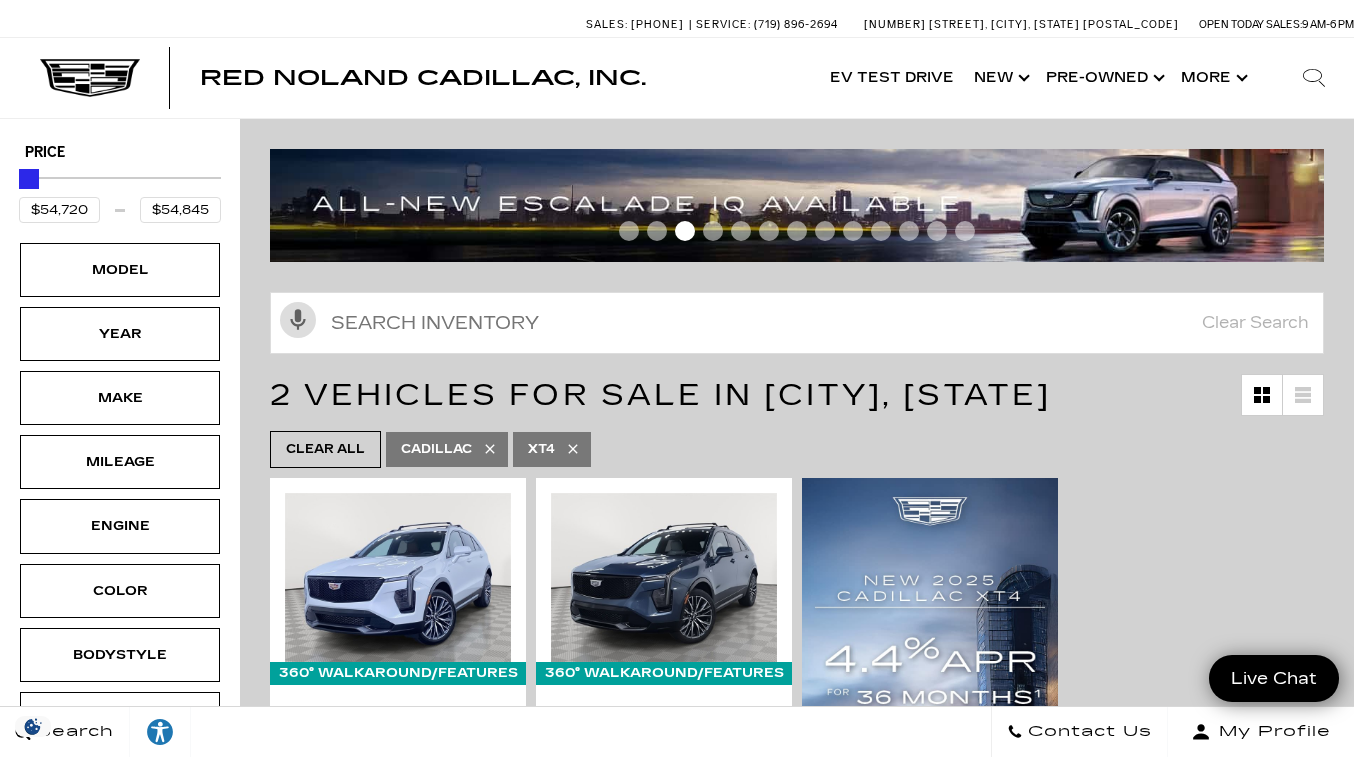 click on "Model" at bounding box center (120, 270) 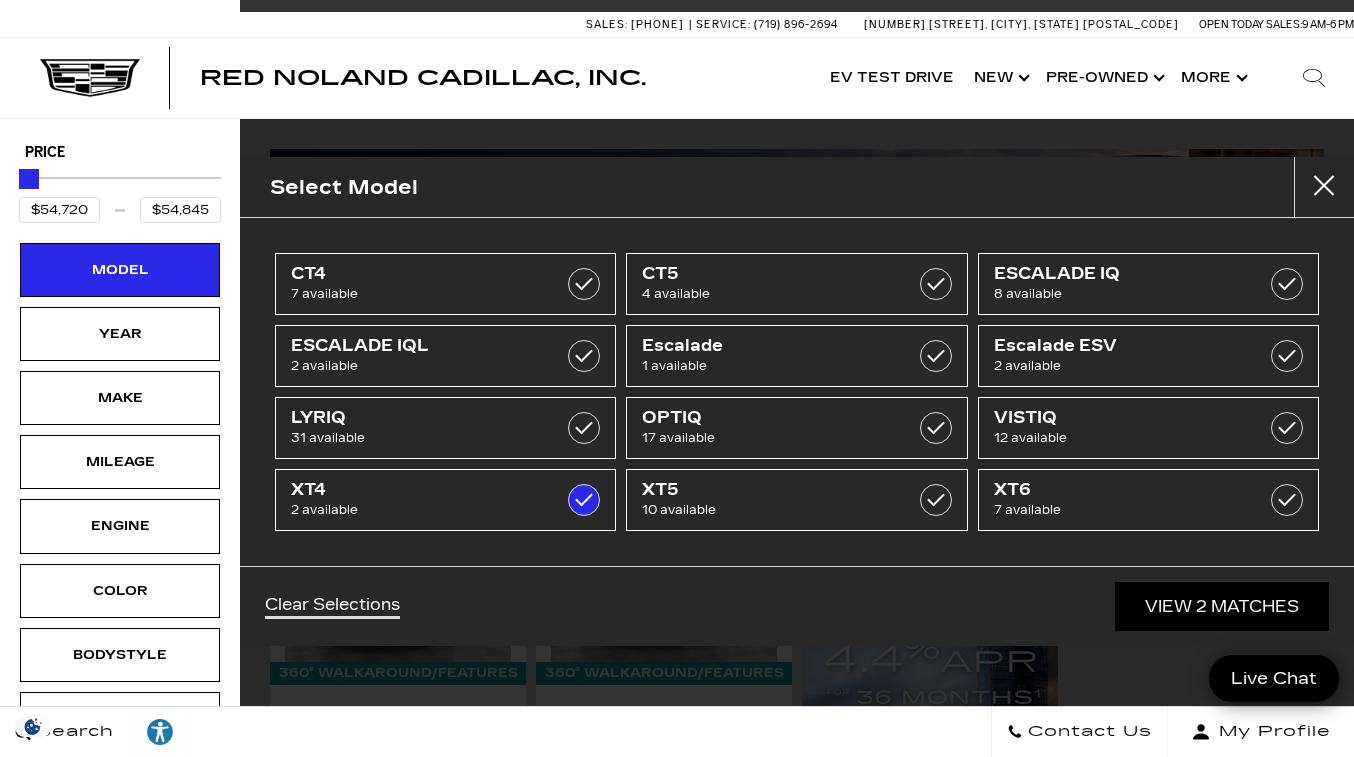 scroll, scrollTop: 17, scrollLeft: 0, axis: vertical 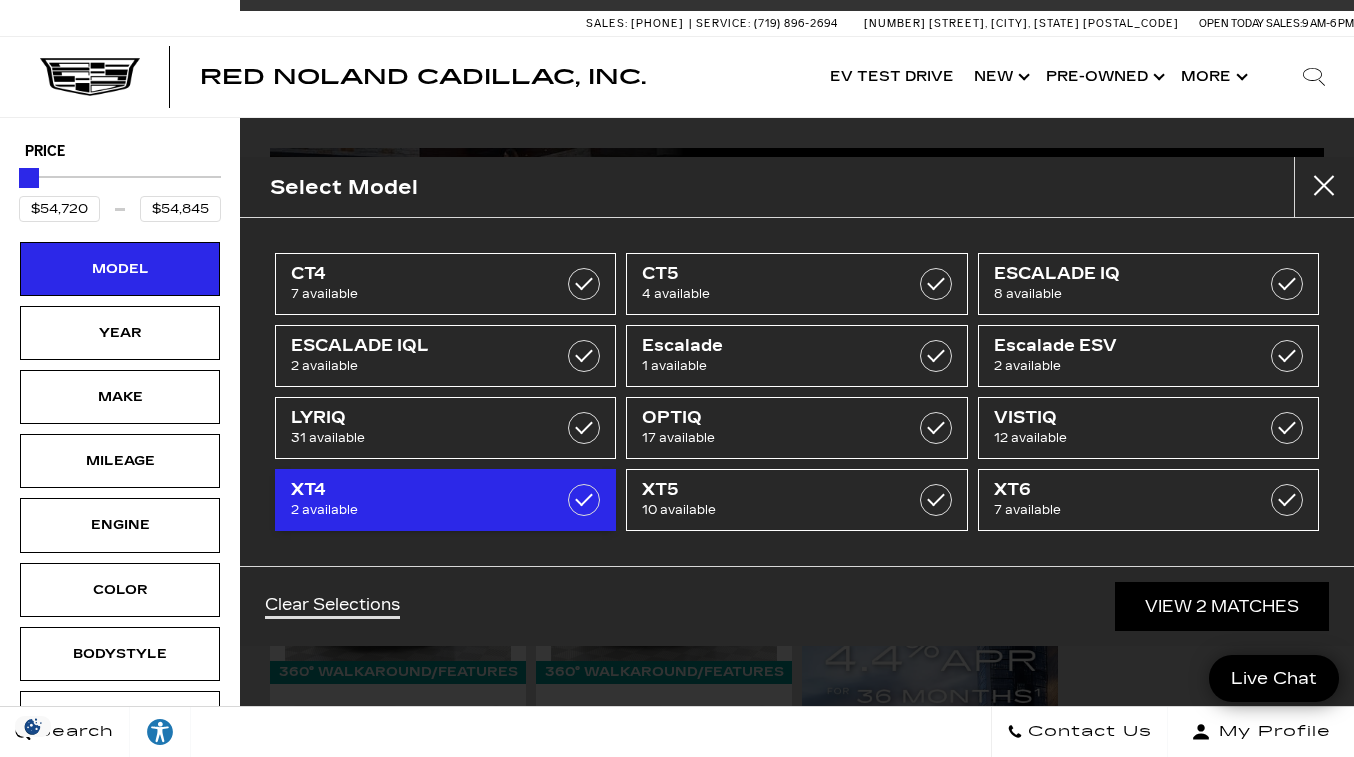 click on "XT4" at bounding box center (422, 490) 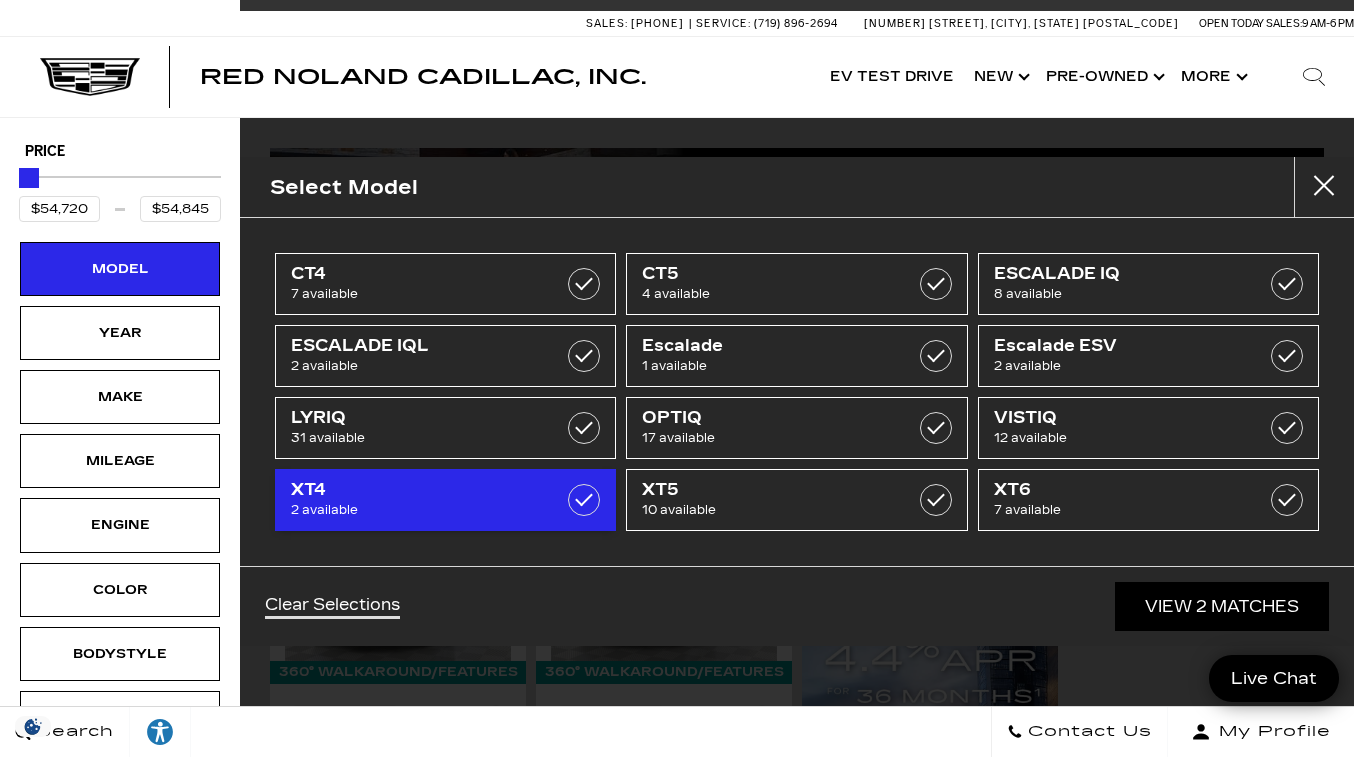type on "$45,985" 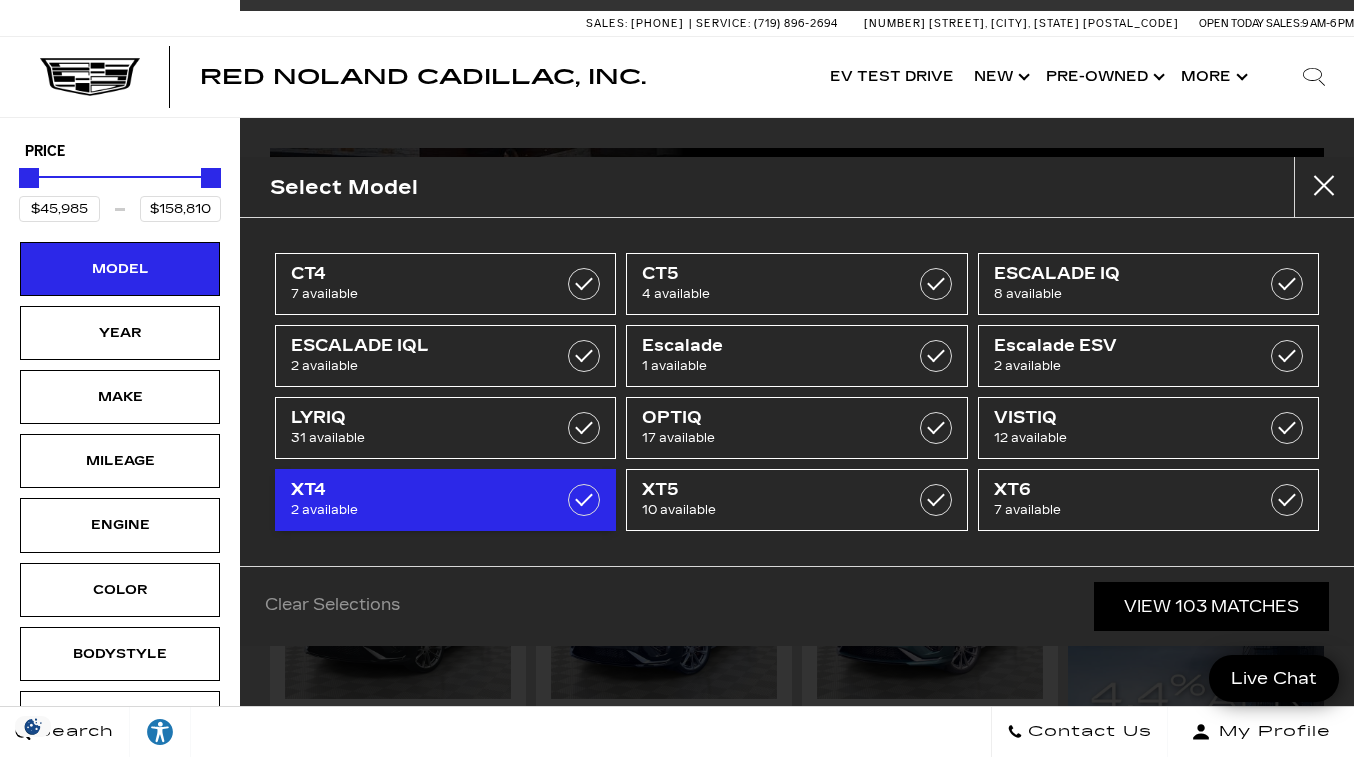 scroll, scrollTop: 0, scrollLeft: 0, axis: both 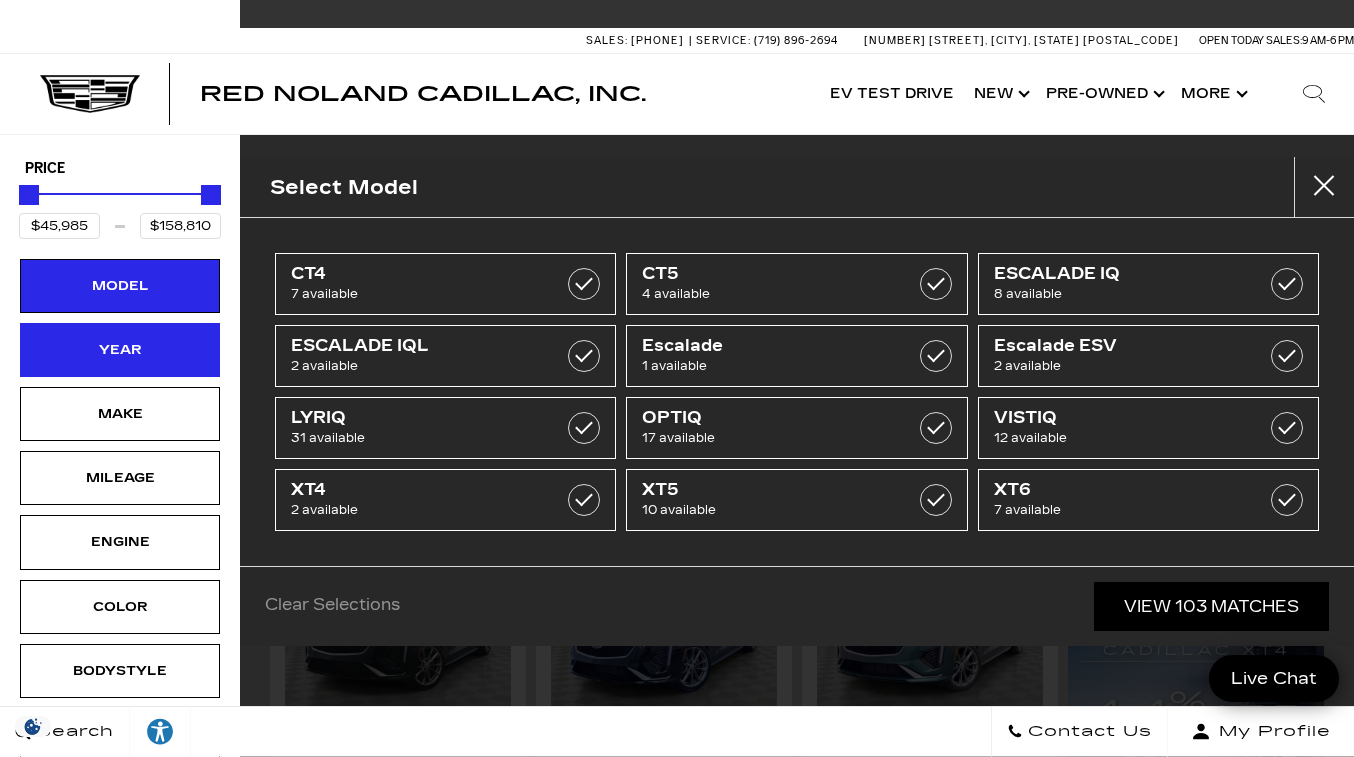 click on "Year" at bounding box center (120, 350) 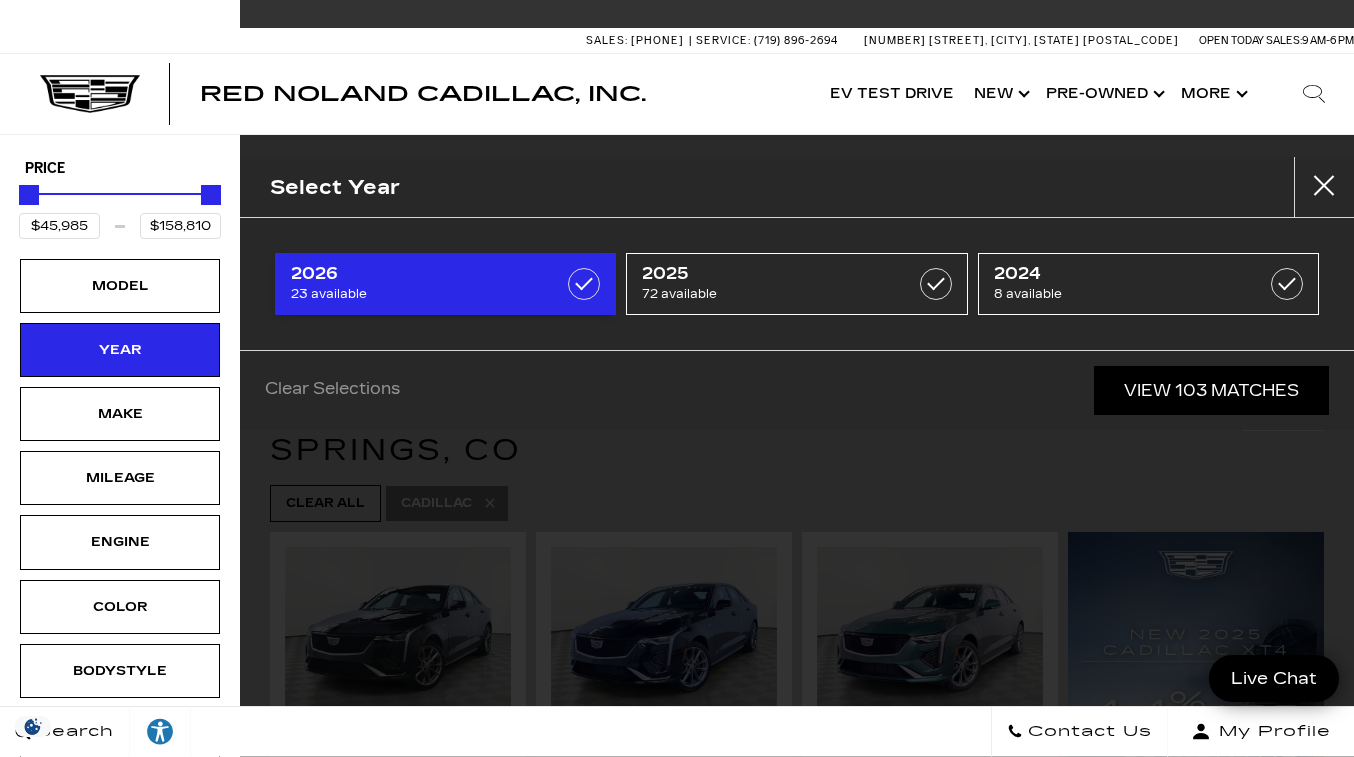 click on "2026" at bounding box center (422, 274) 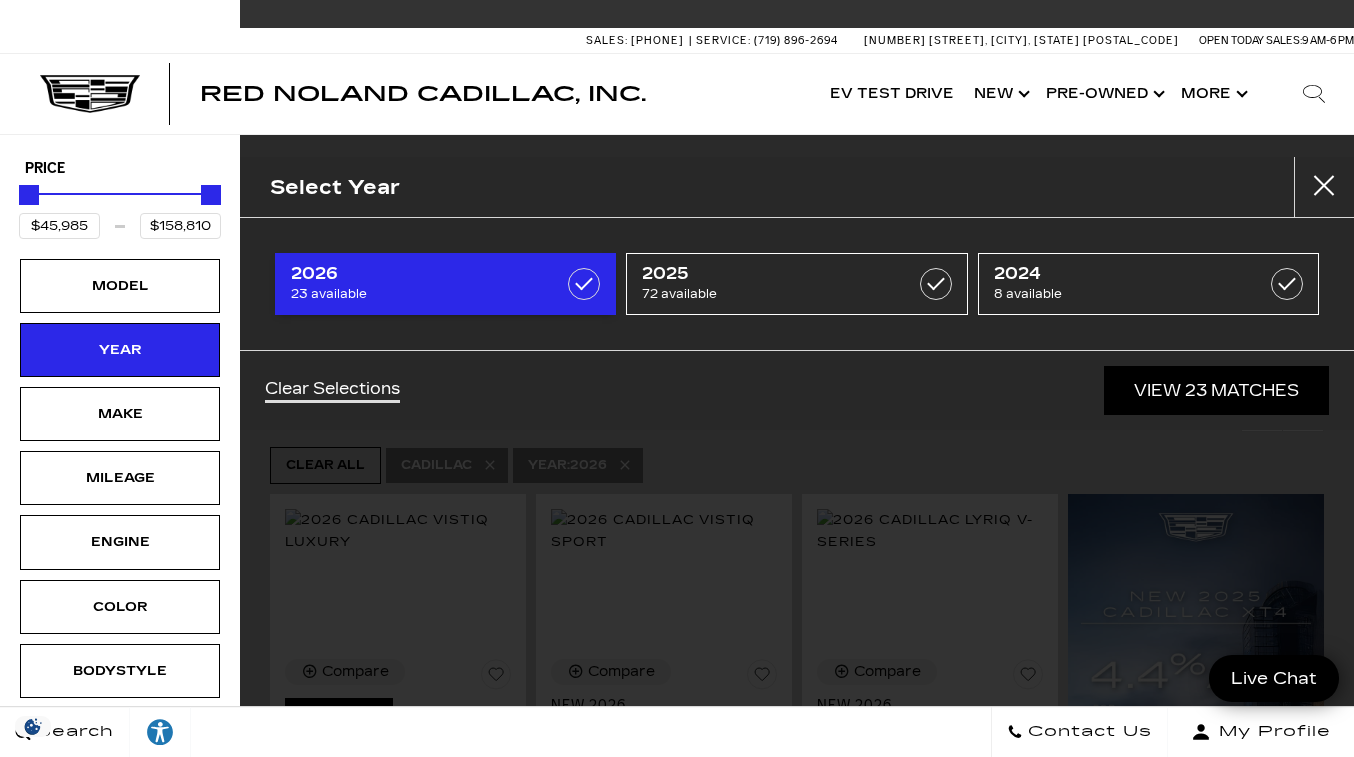 type on "$79,890" 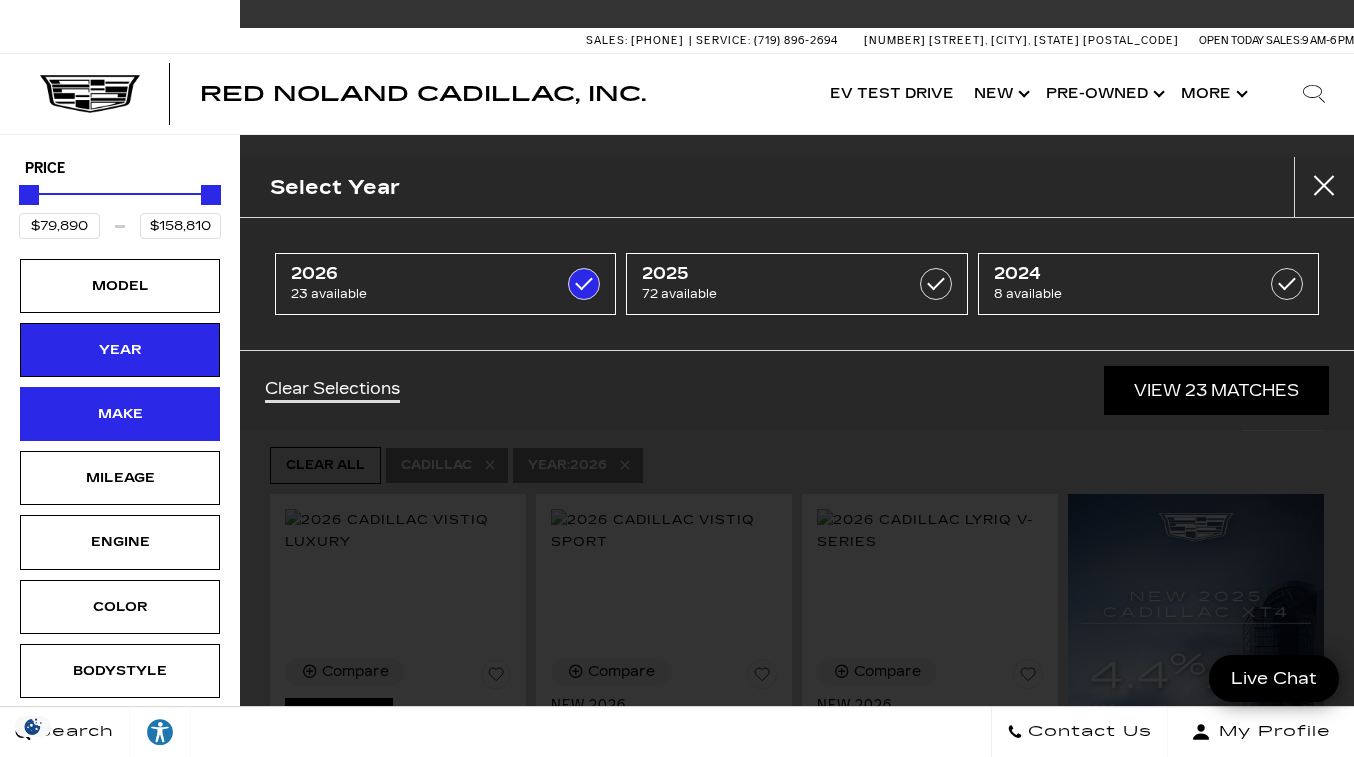 click on "Make" at bounding box center (120, 414) 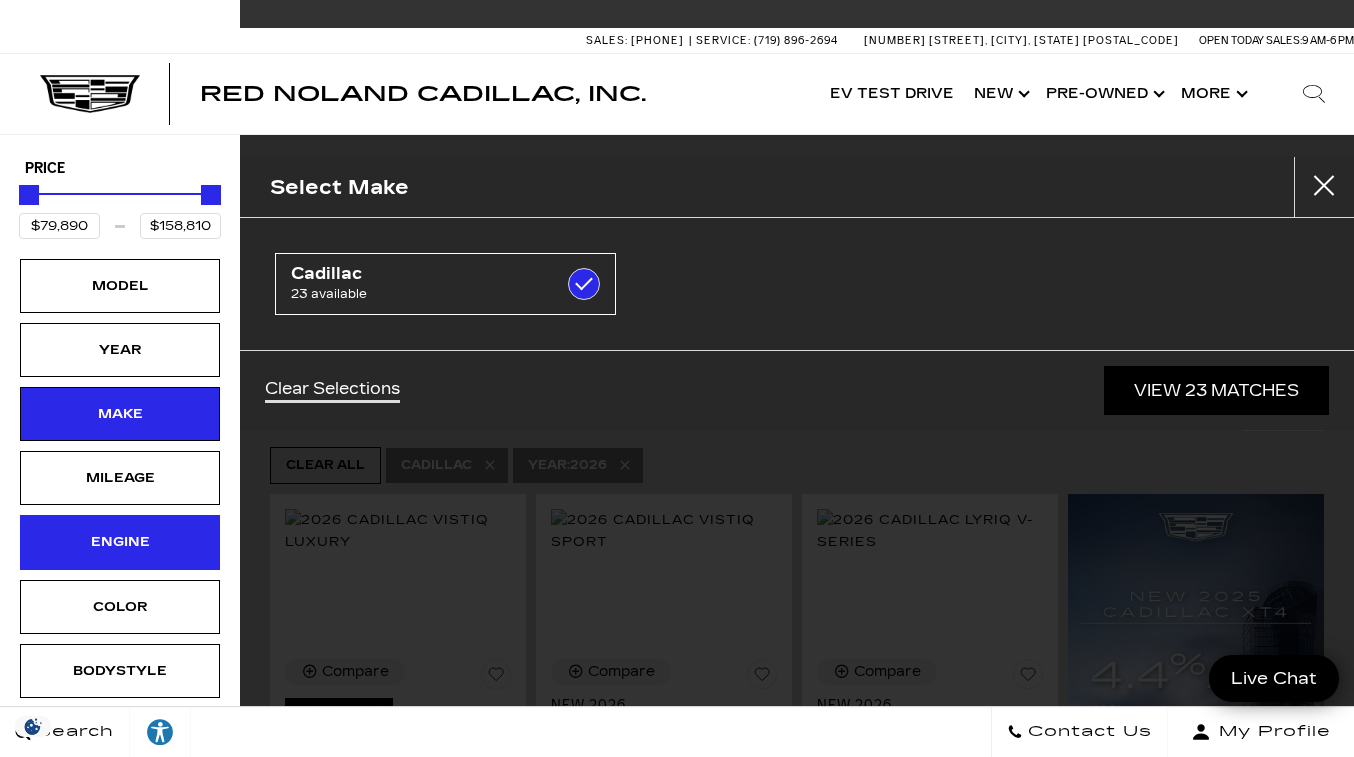 click on "Engine" at bounding box center [120, 542] 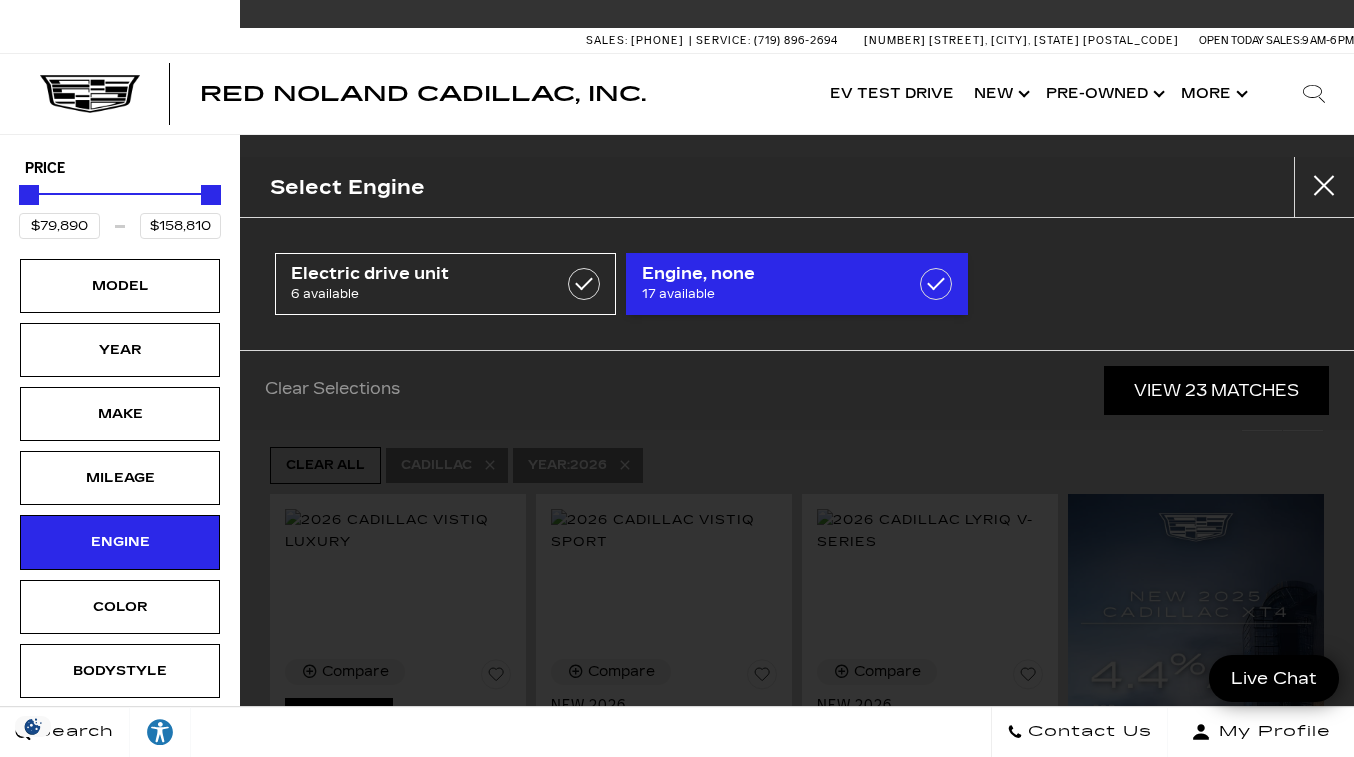 click on "17   available" at bounding box center [773, 294] 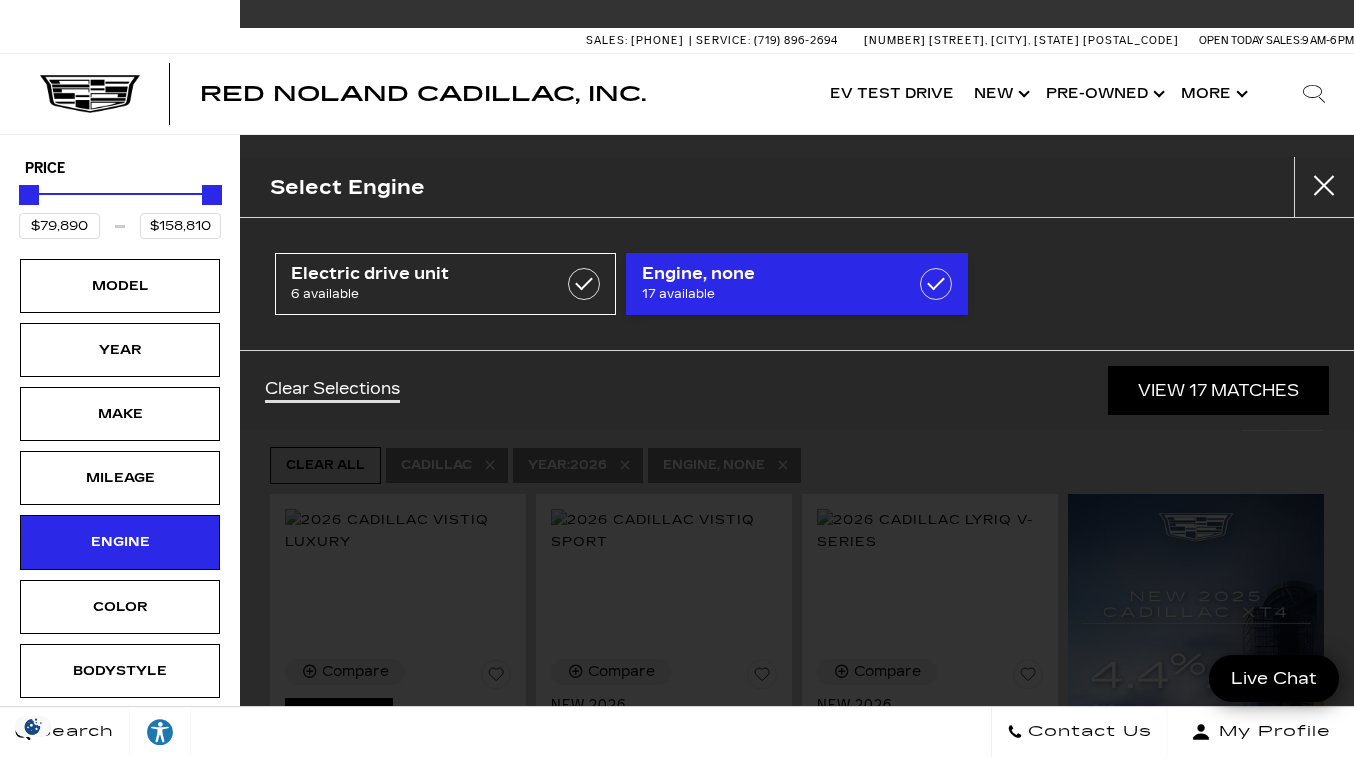 type on "$99,315" 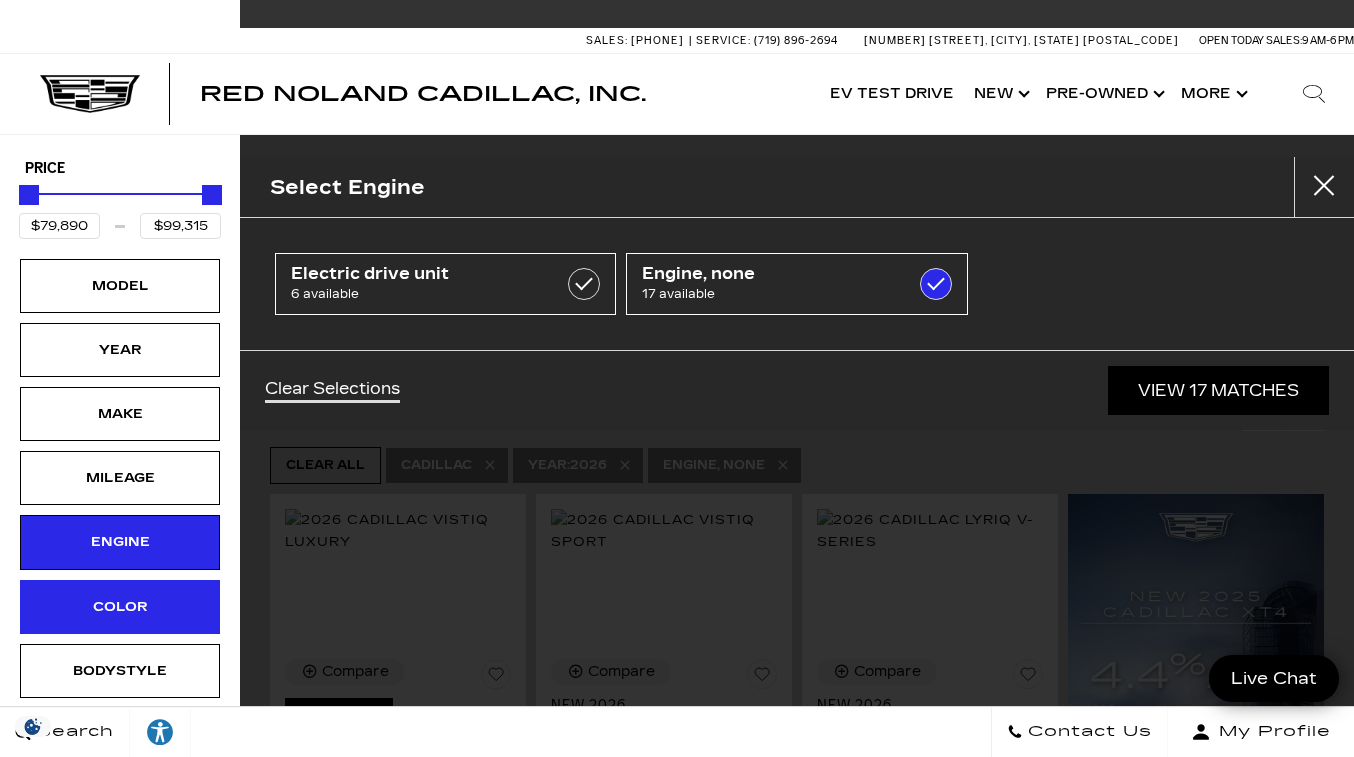 click on "Color" at bounding box center [120, 607] 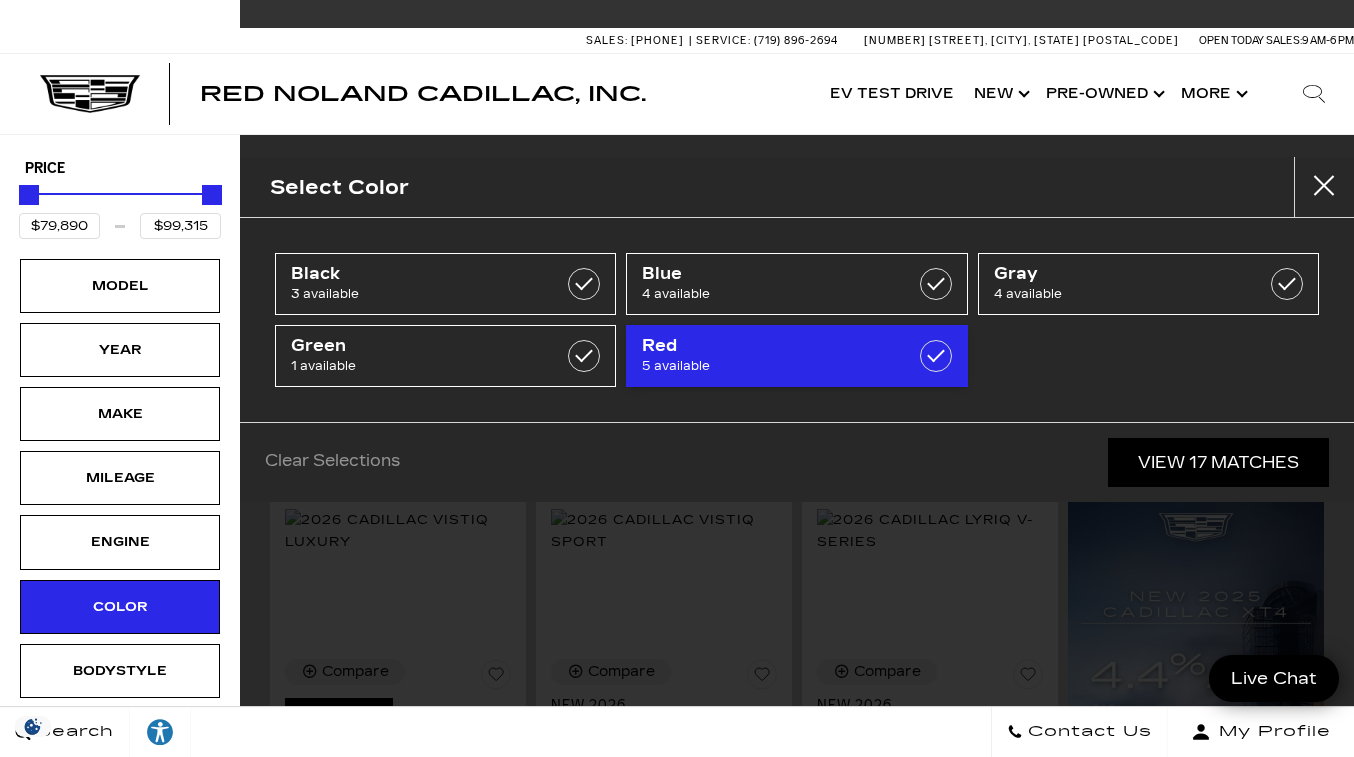 click on "5   available" at bounding box center (773, 366) 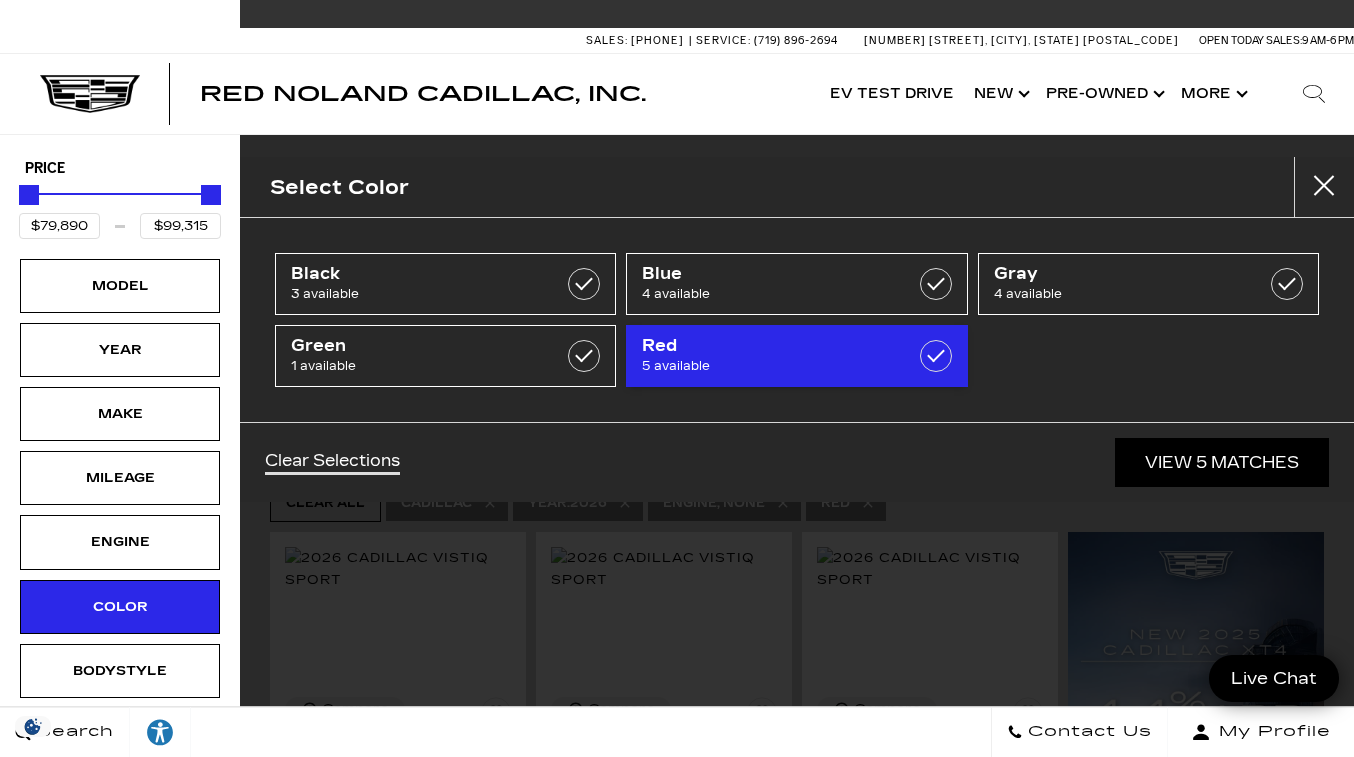 type on "$81,615" 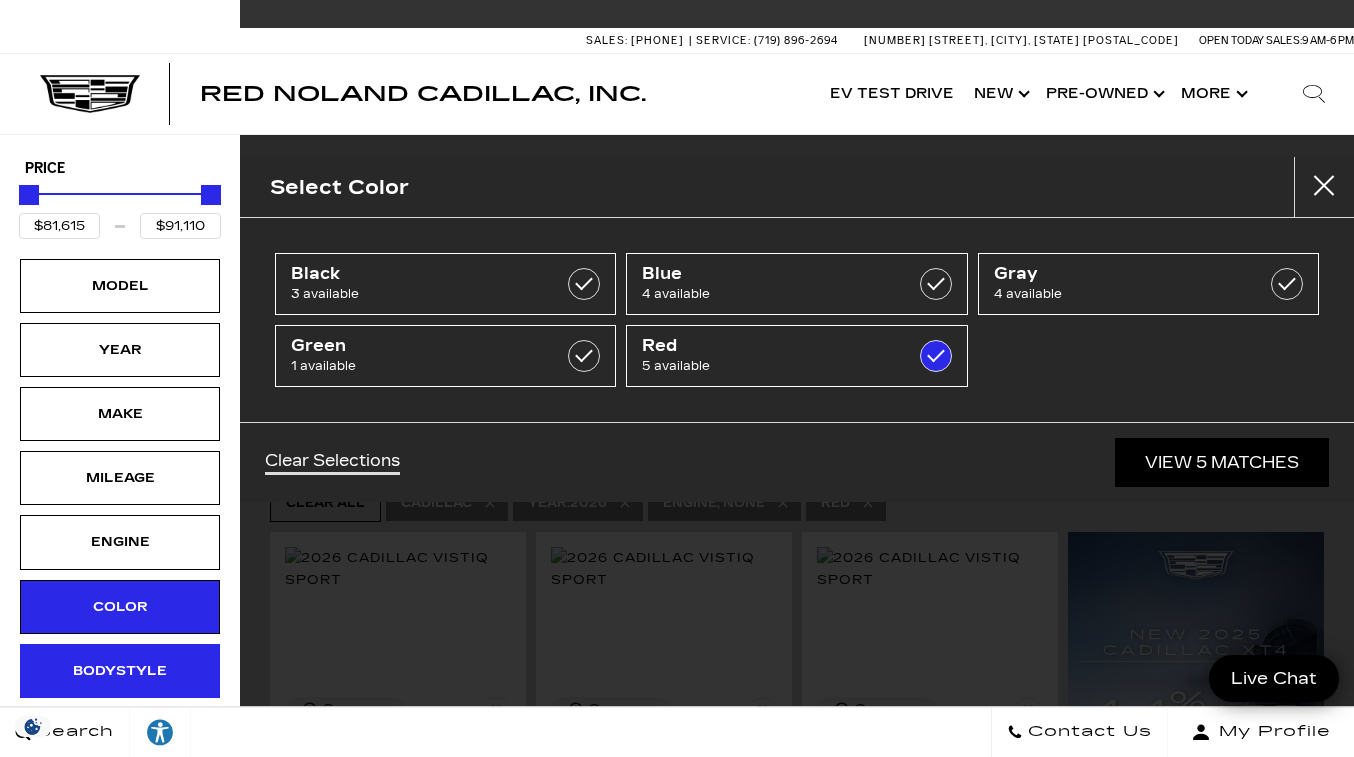 click on "Bodystyle" at bounding box center (120, 671) 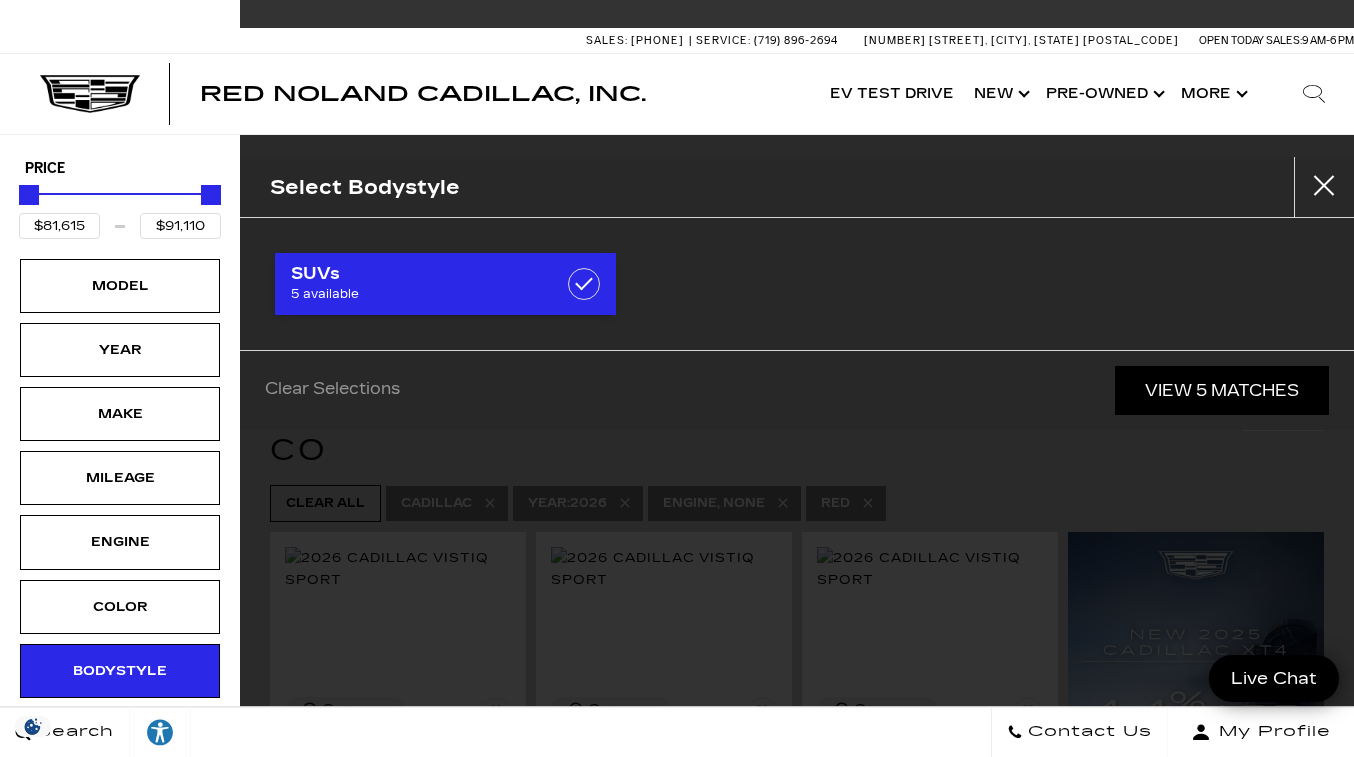 click on "5   available" at bounding box center [422, 294] 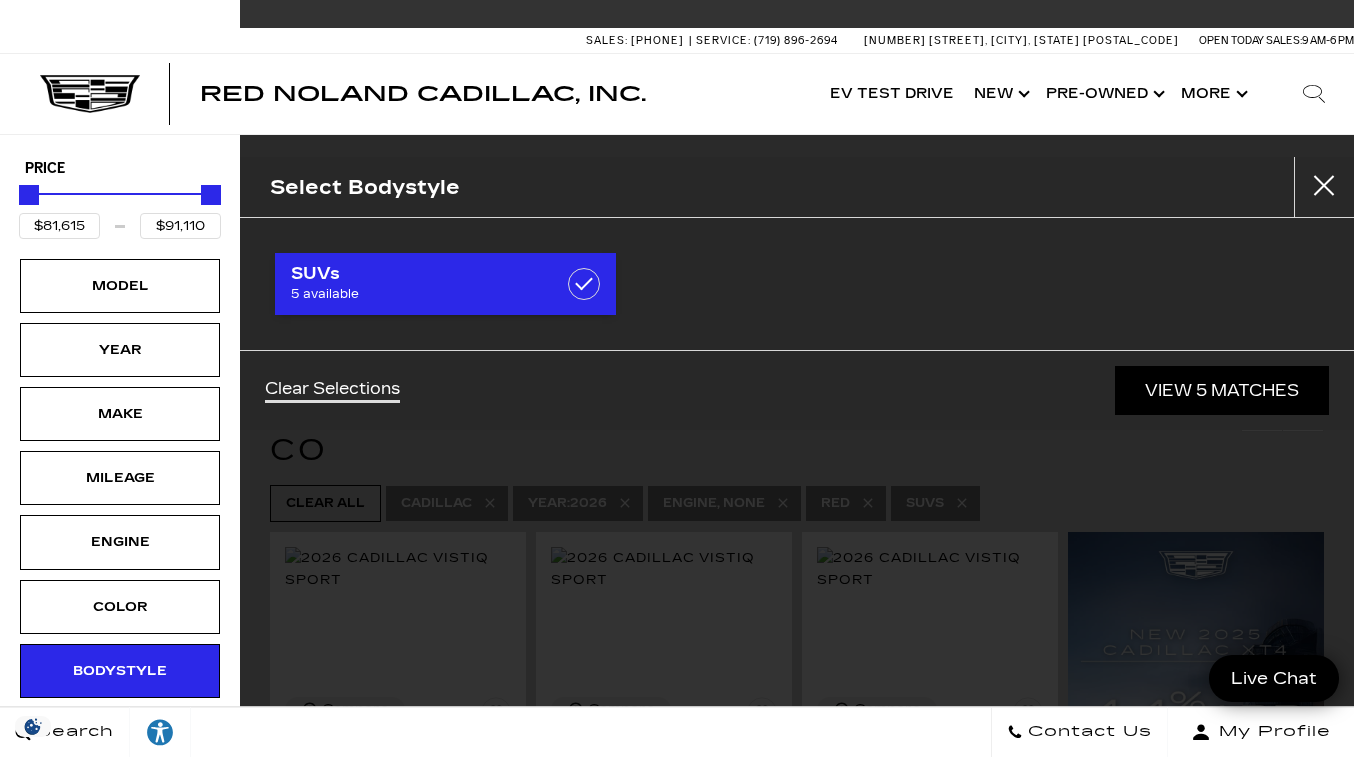 checkbox on "true" 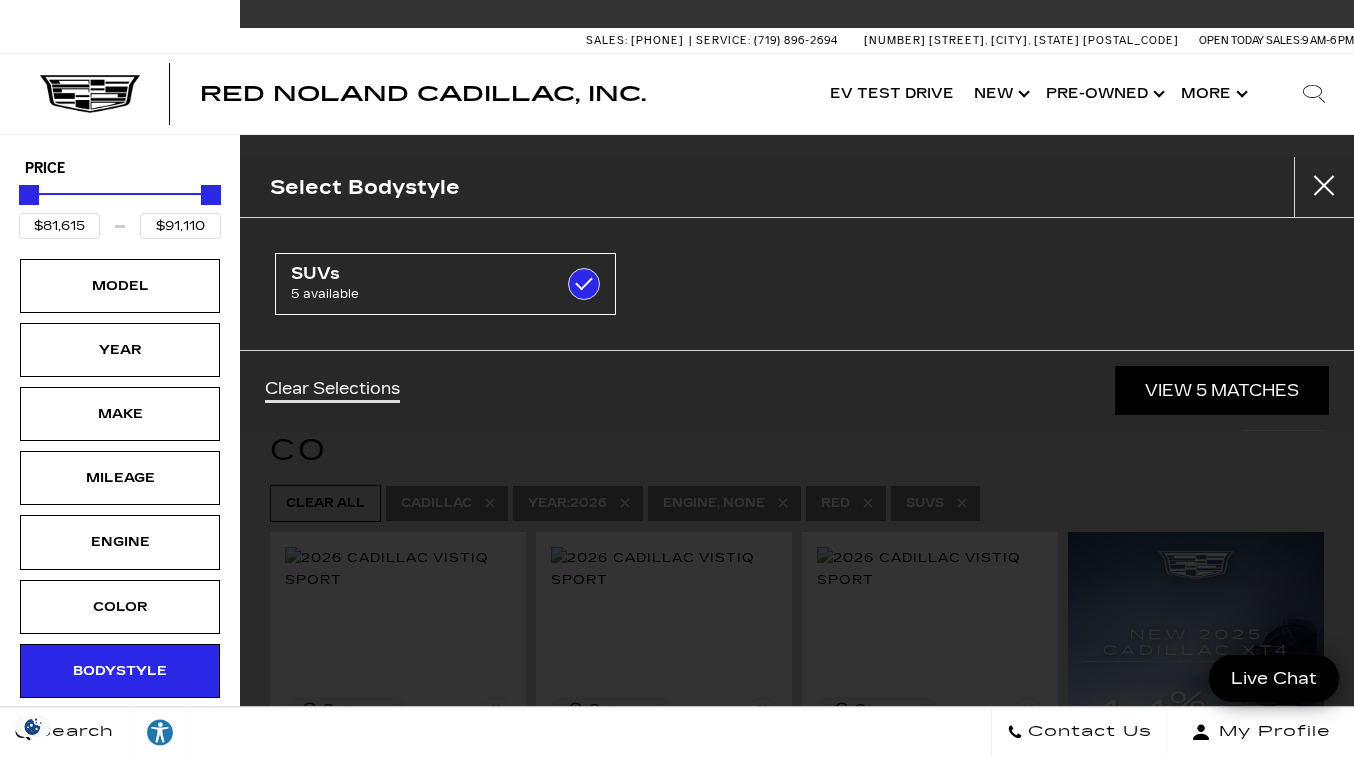 click on "View   5   Matches" at bounding box center (1222, 390) 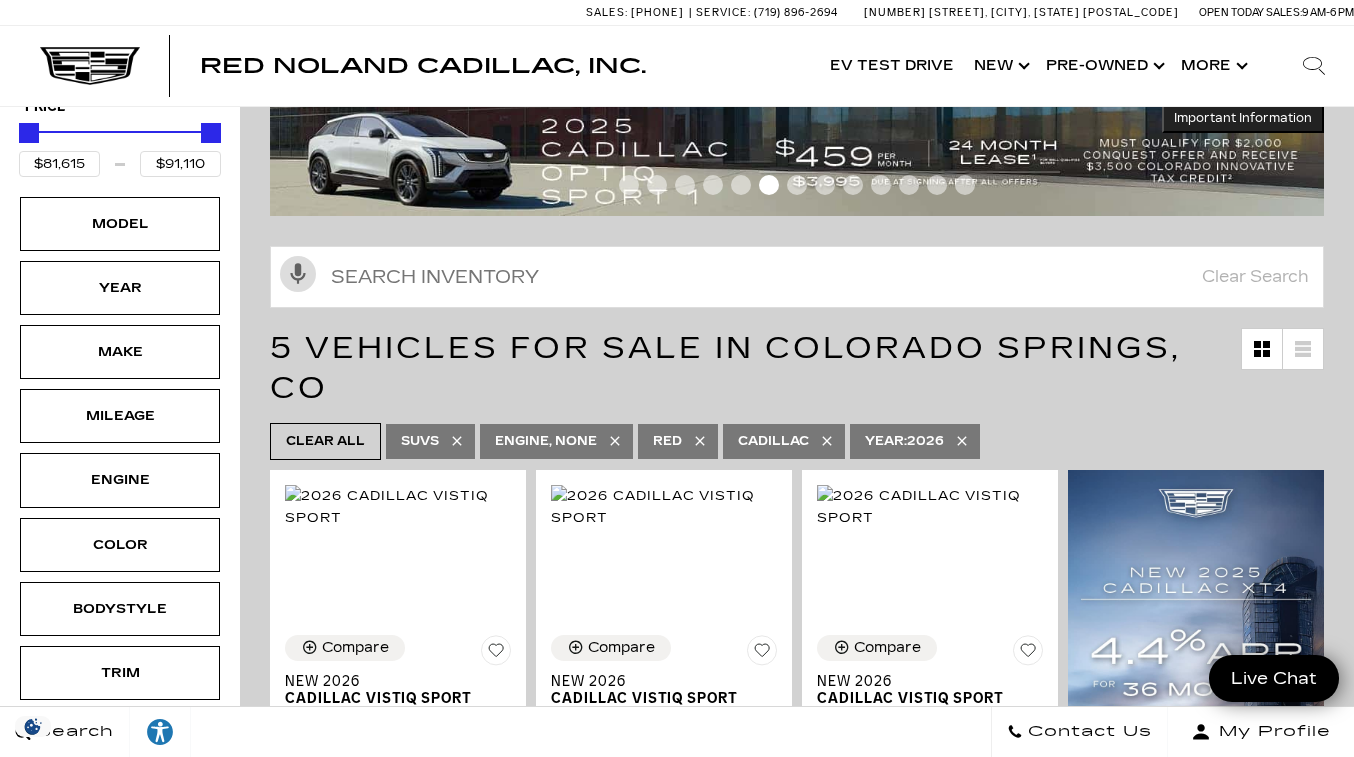 scroll, scrollTop: 0, scrollLeft: 0, axis: both 